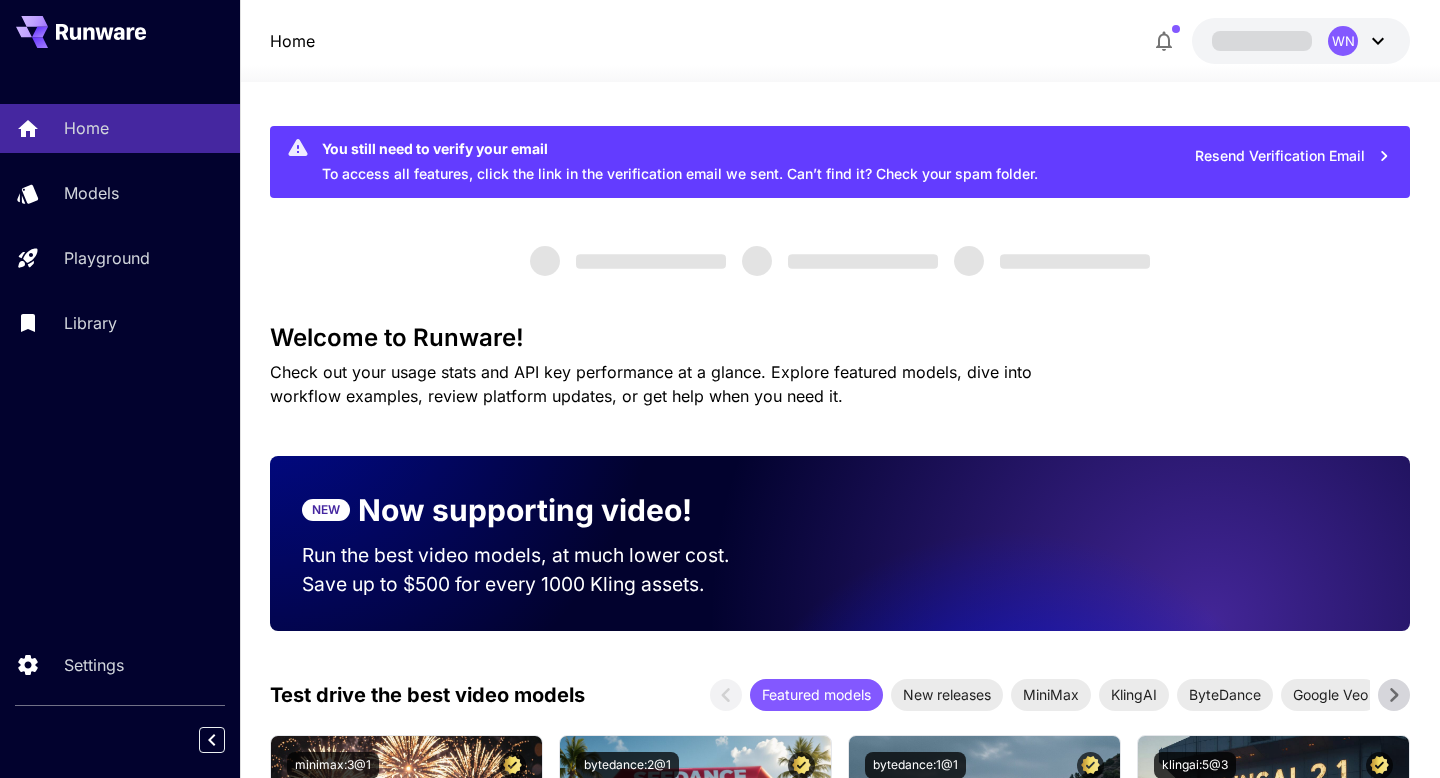 scroll, scrollTop: 0, scrollLeft: 0, axis: both 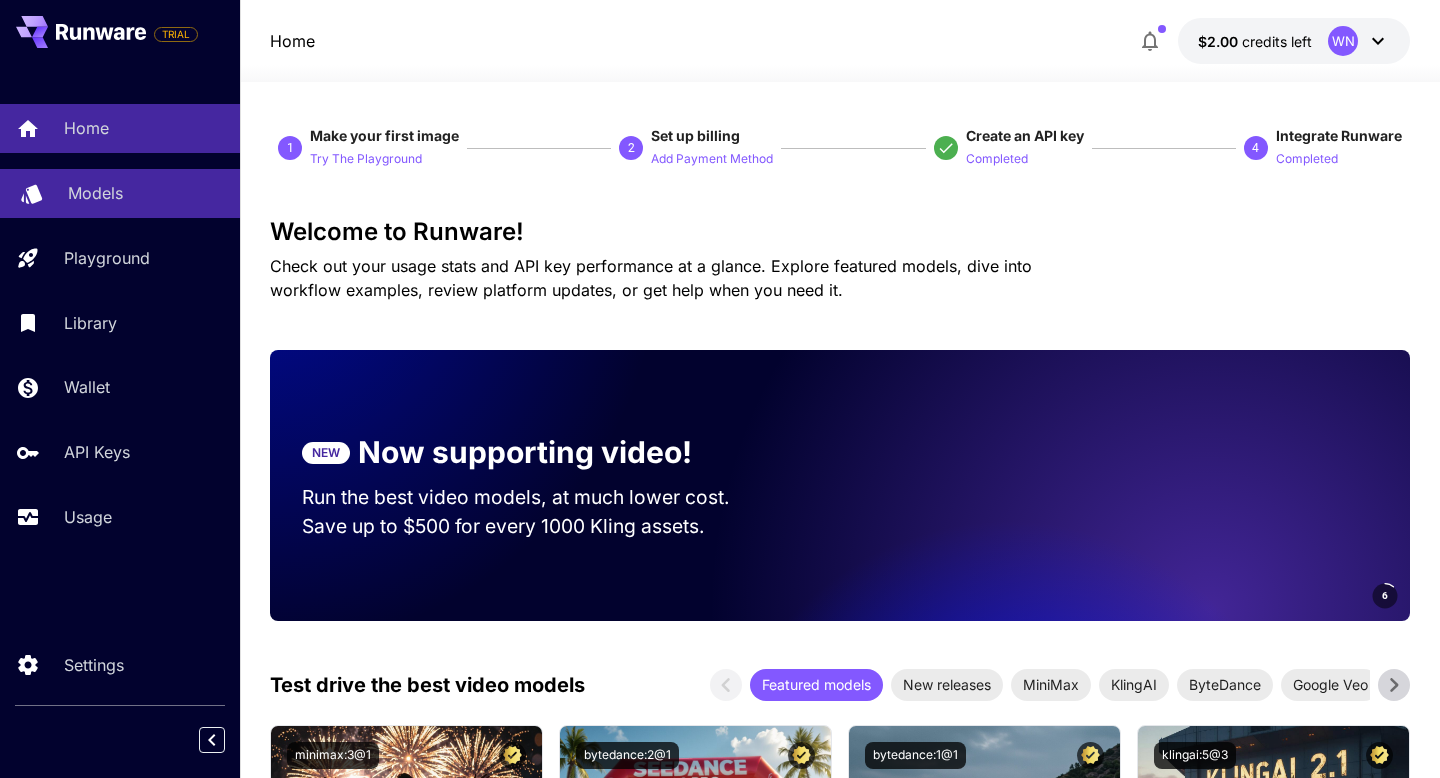 click on "Models" at bounding box center [120, 193] 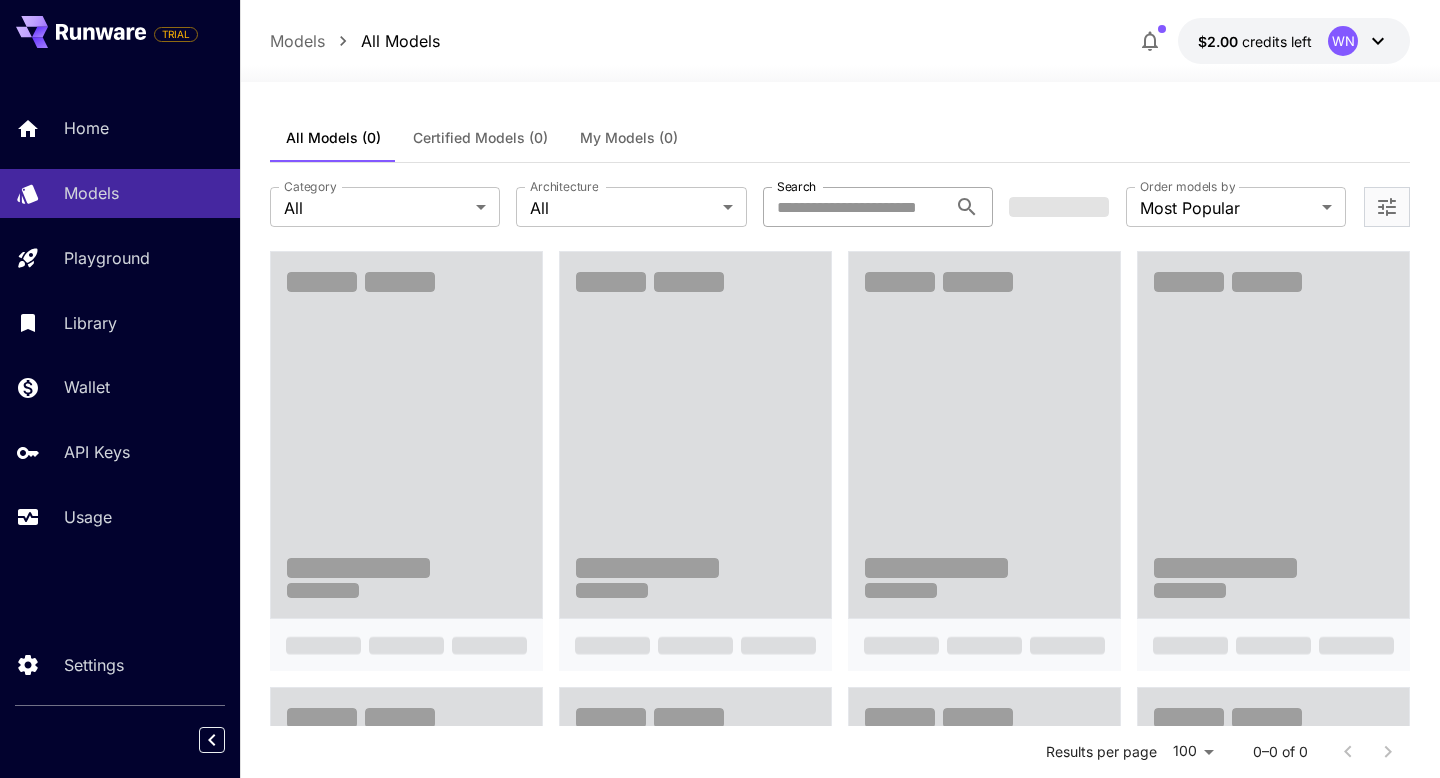 click on "Search" at bounding box center (855, 207) 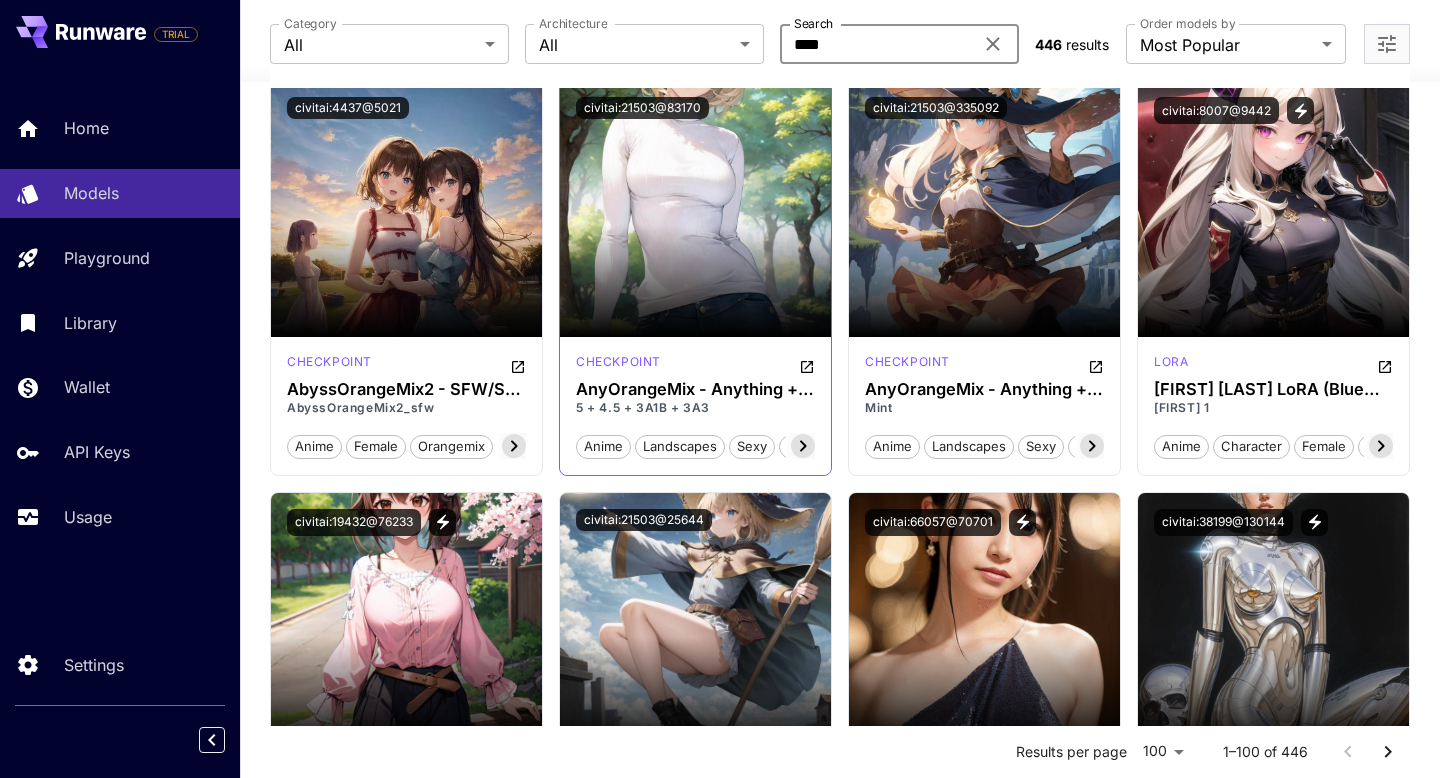 scroll, scrollTop: 0, scrollLeft: 0, axis: both 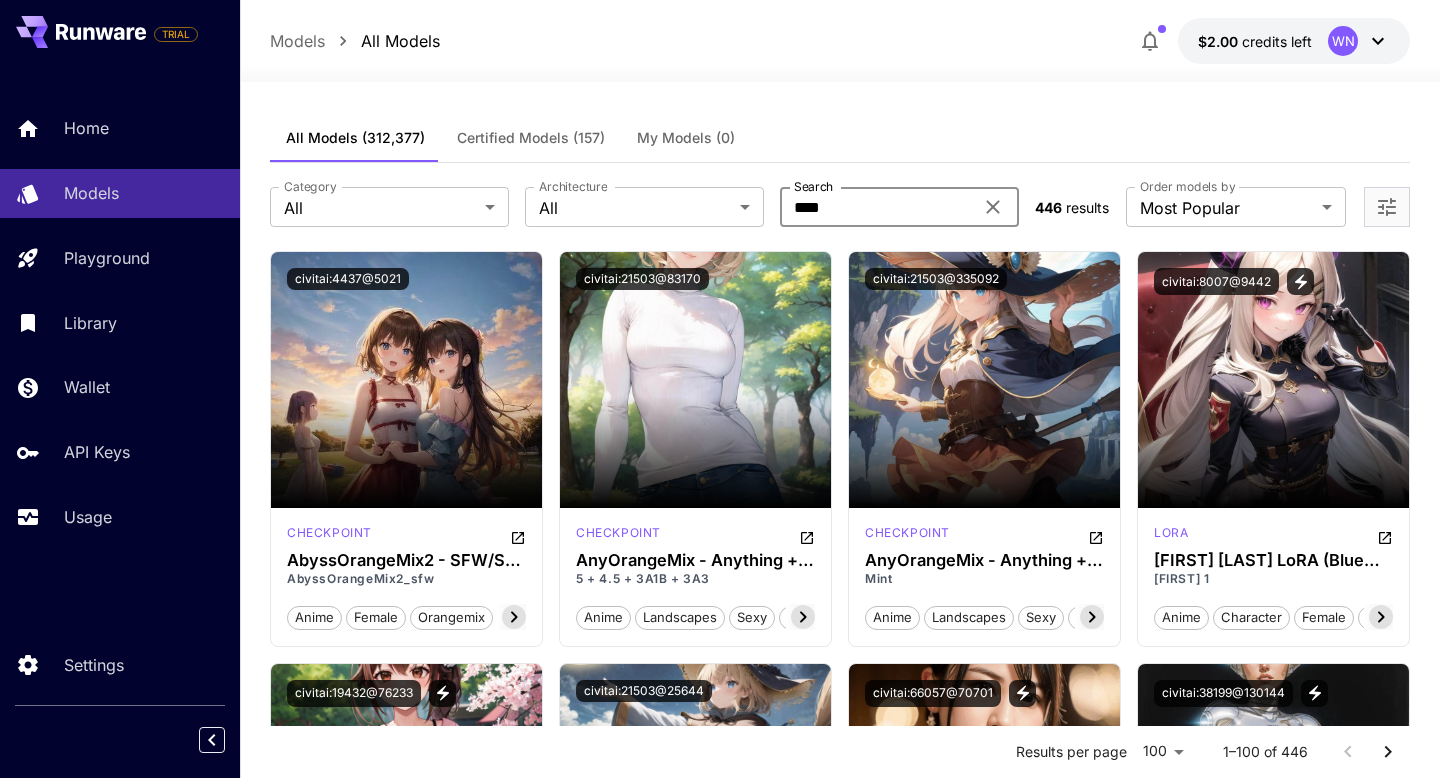 click on "****" at bounding box center (876, 207) 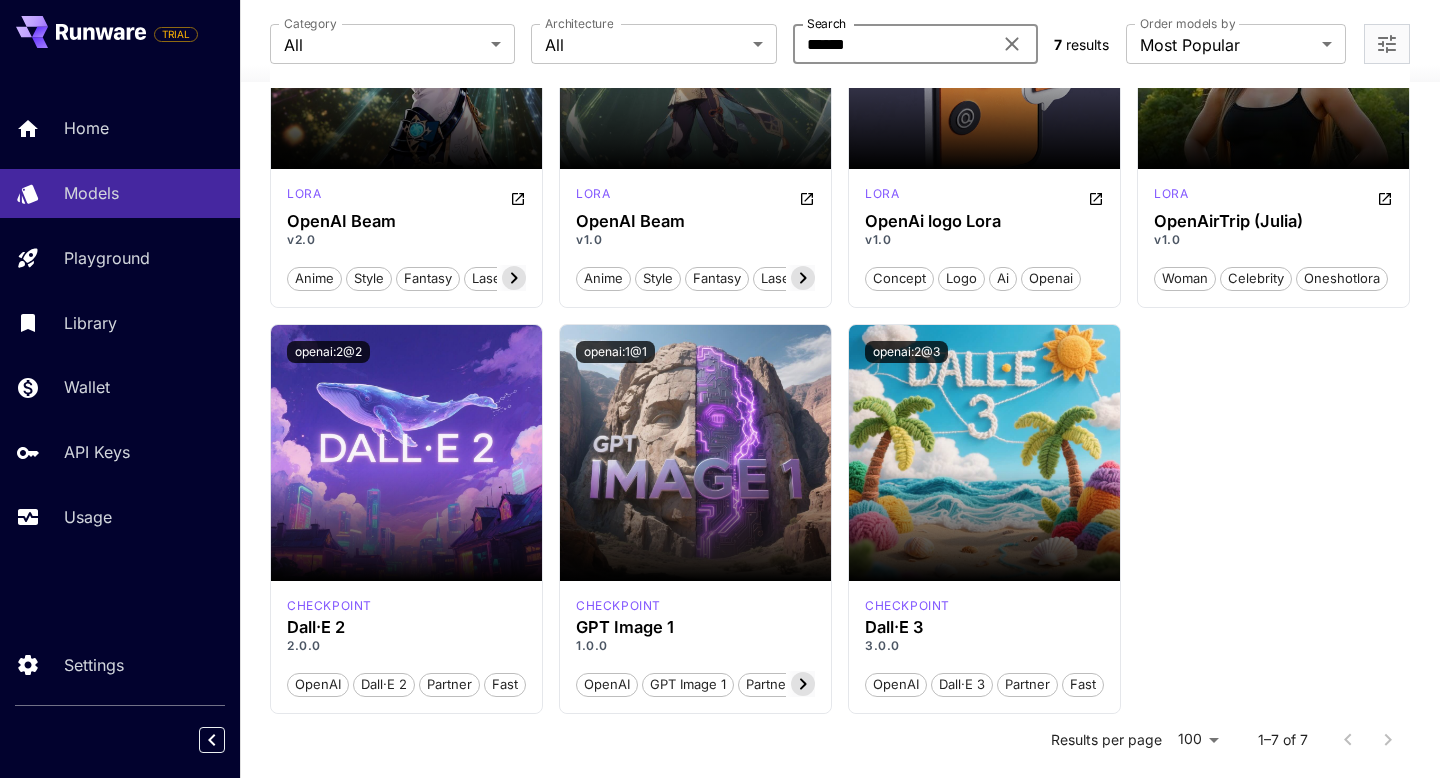 scroll, scrollTop: 0, scrollLeft: 0, axis: both 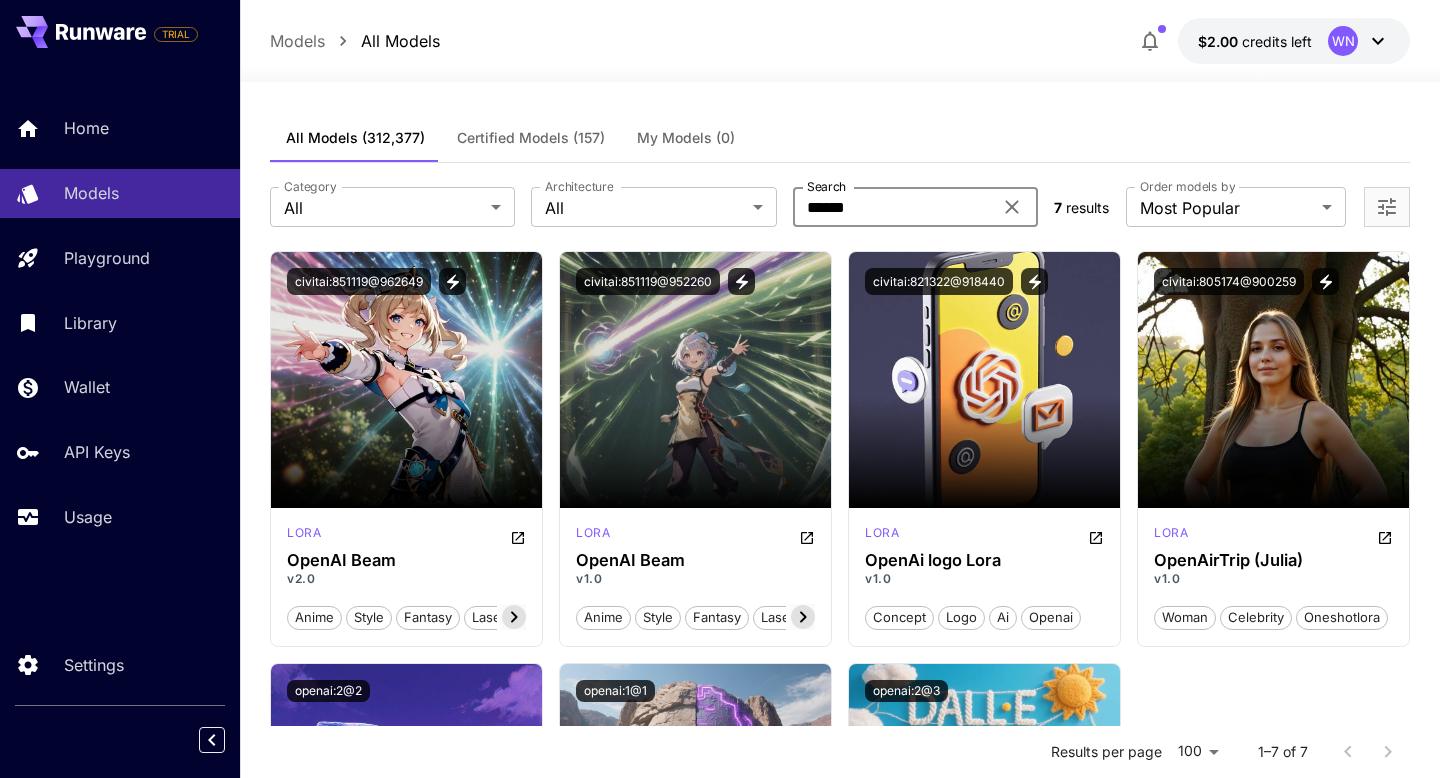 click on "******" at bounding box center [892, 207] 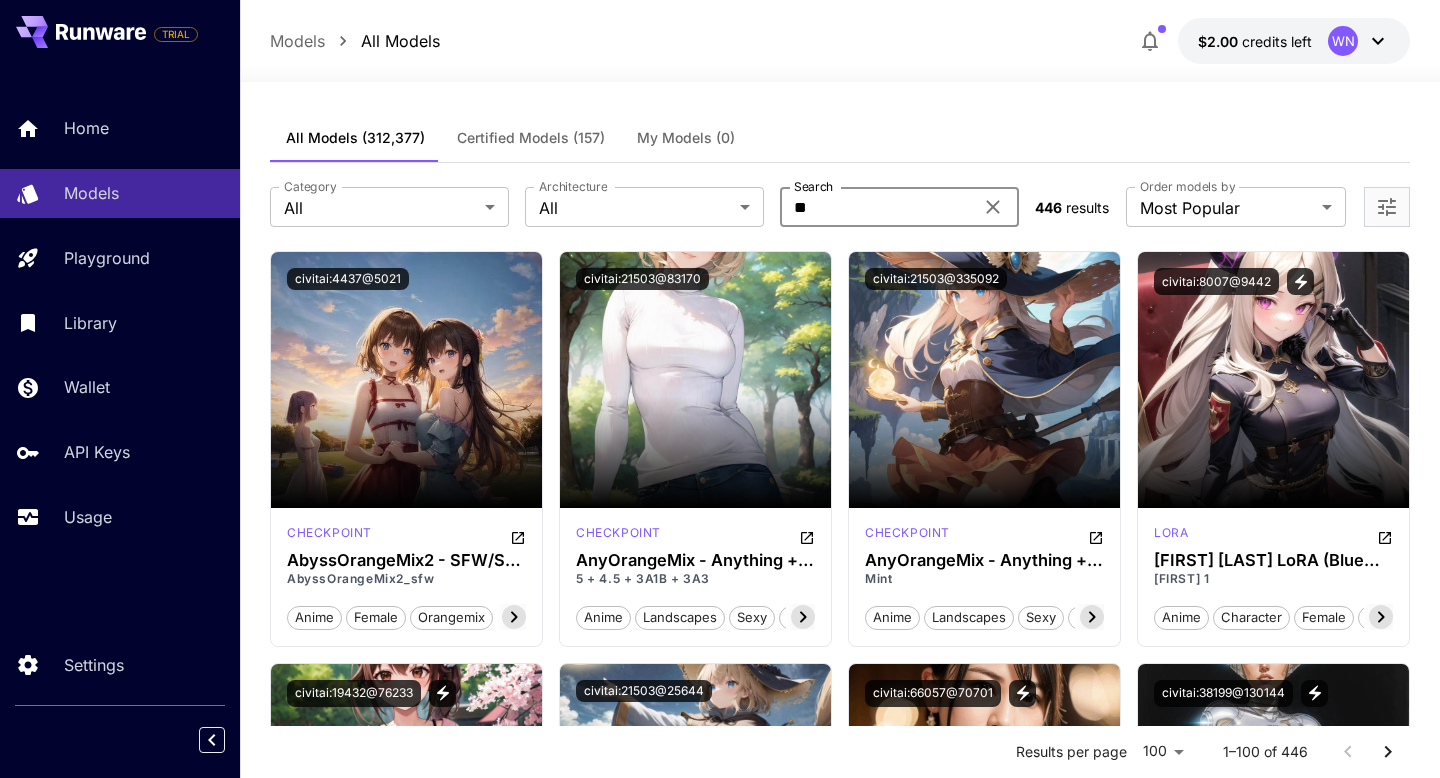 type on "*" 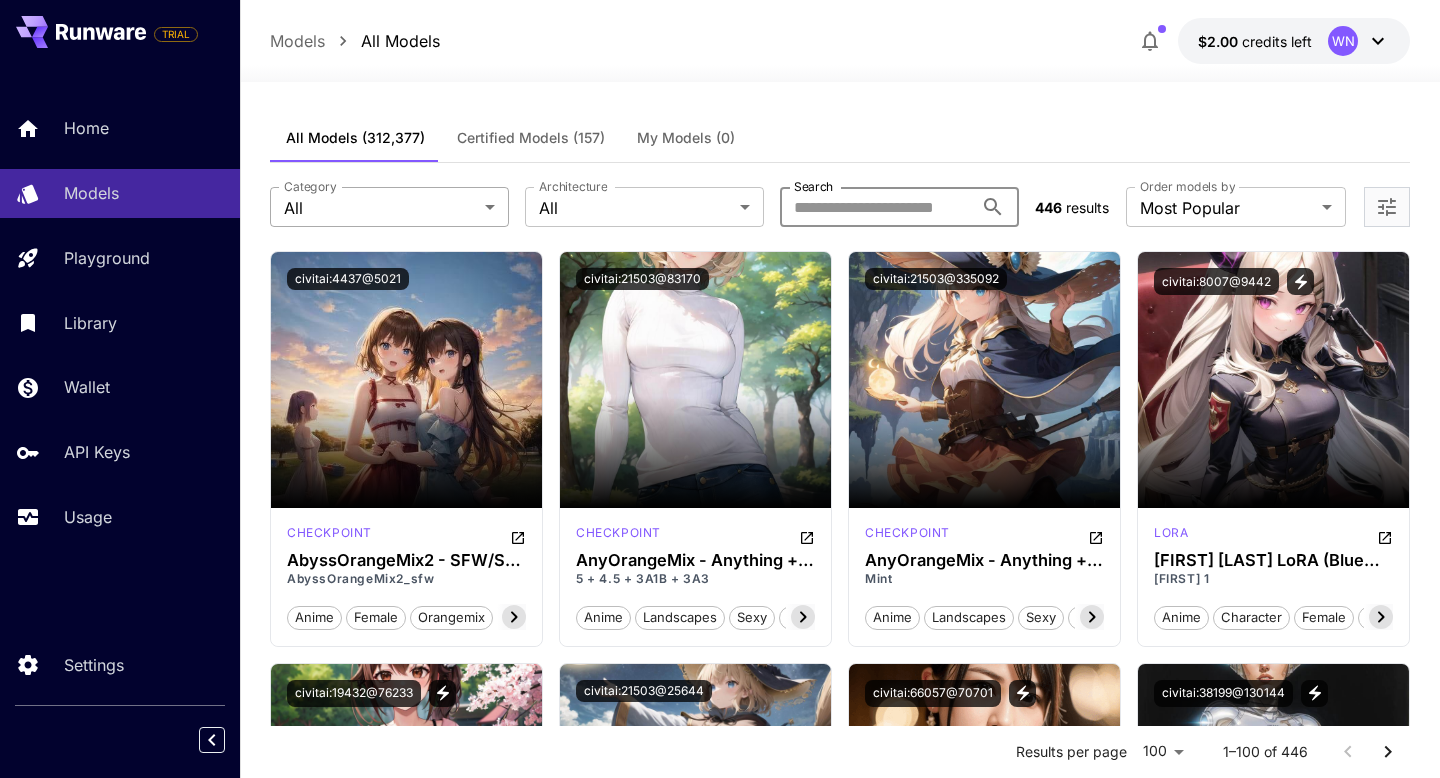 type 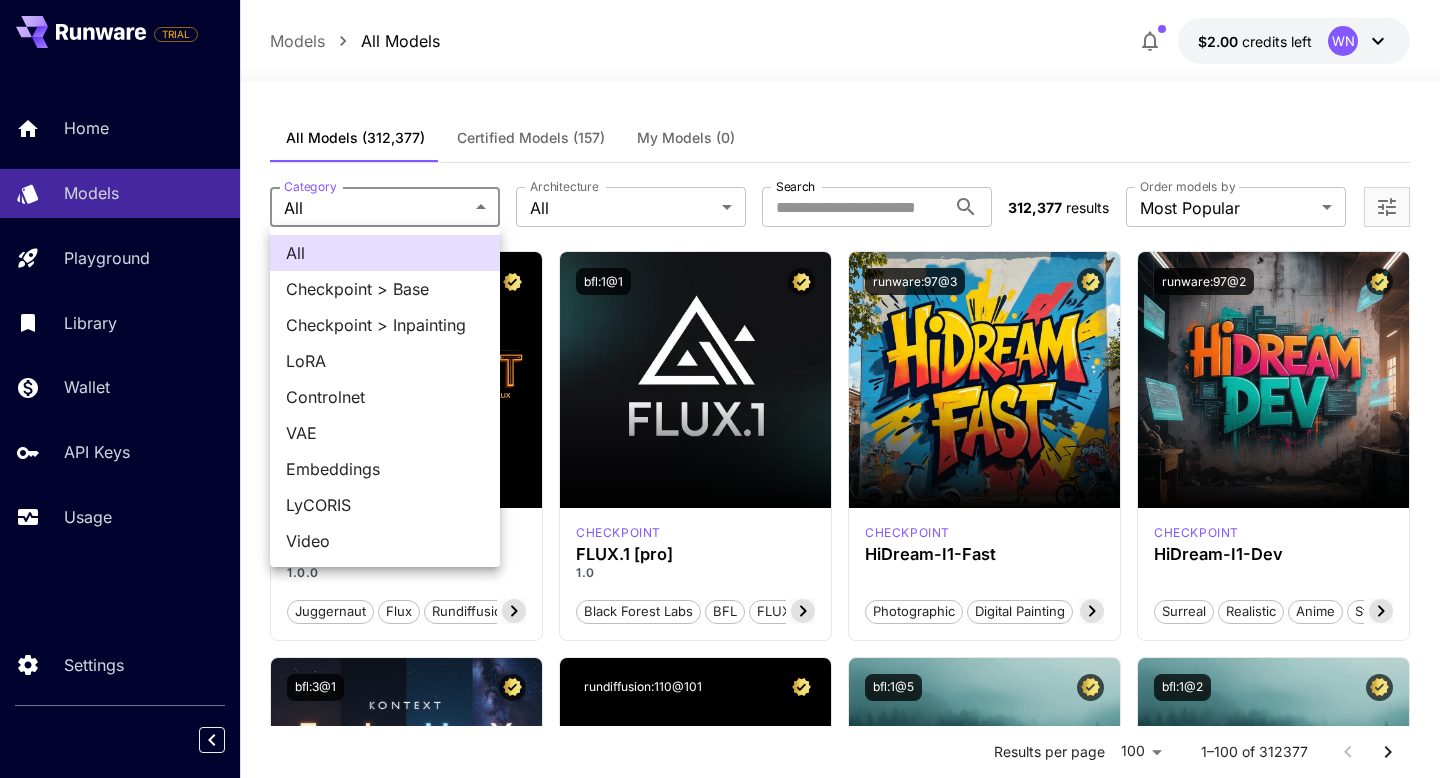 click at bounding box center (720, 389) 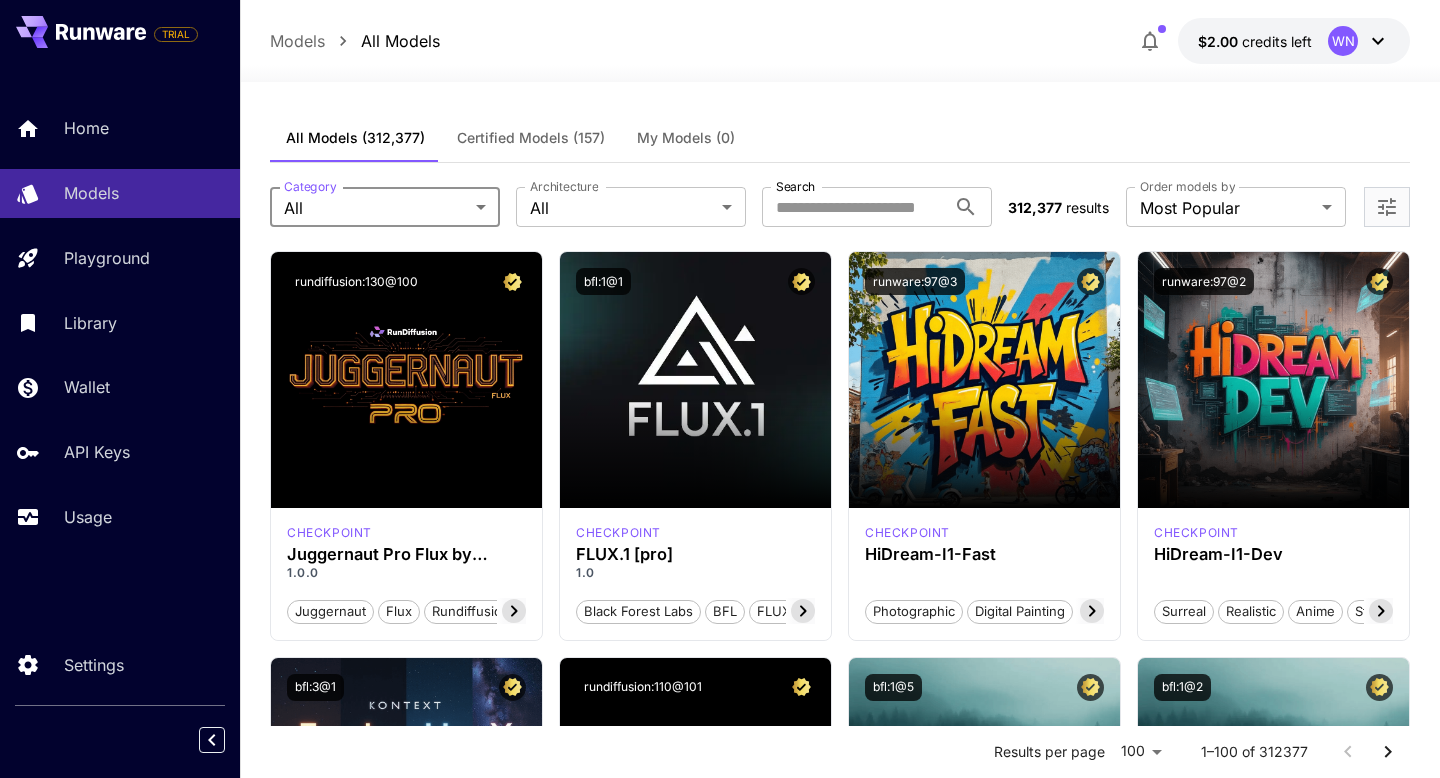click on "Certified Models (157)" at bounding box center [531, 138] 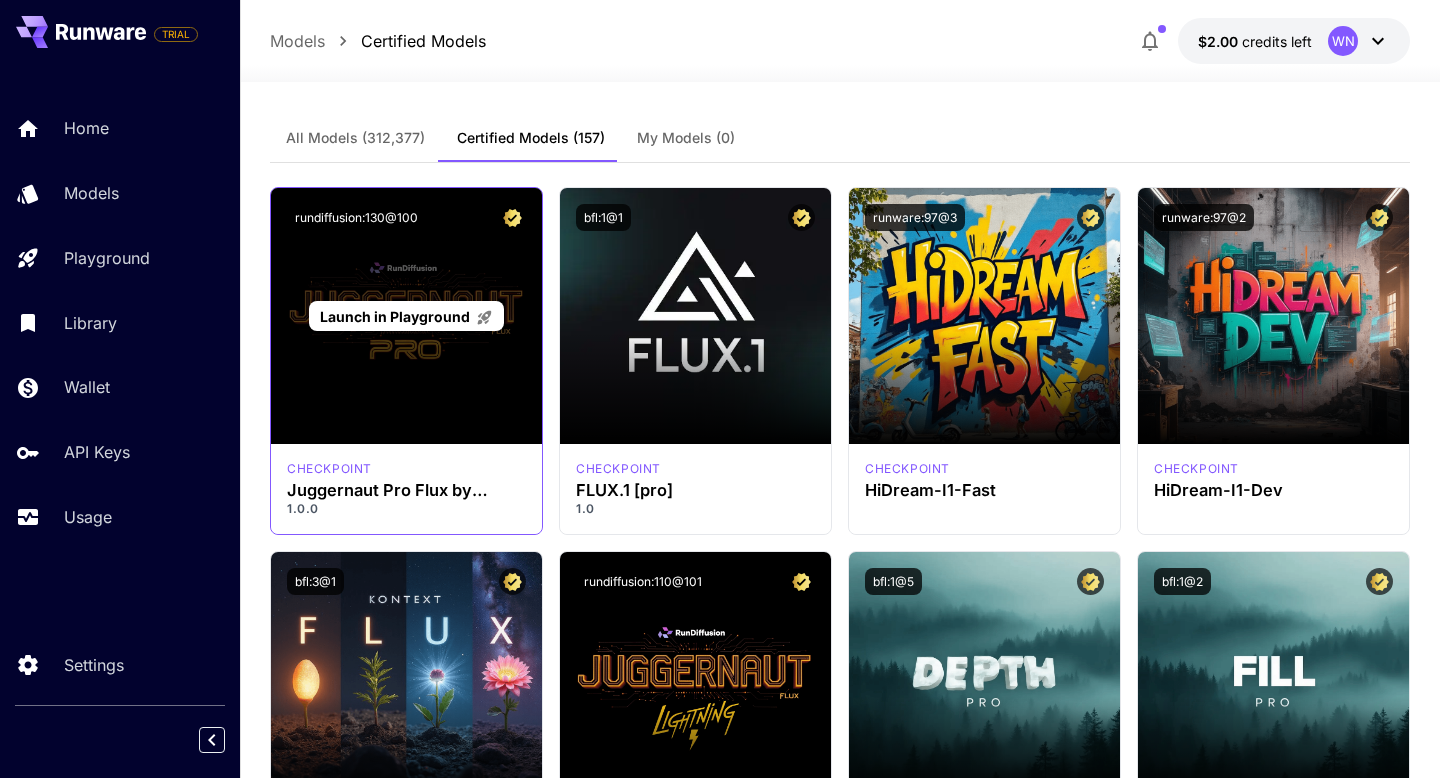click on "Launch in Playground" at bounding box center [406, 316] 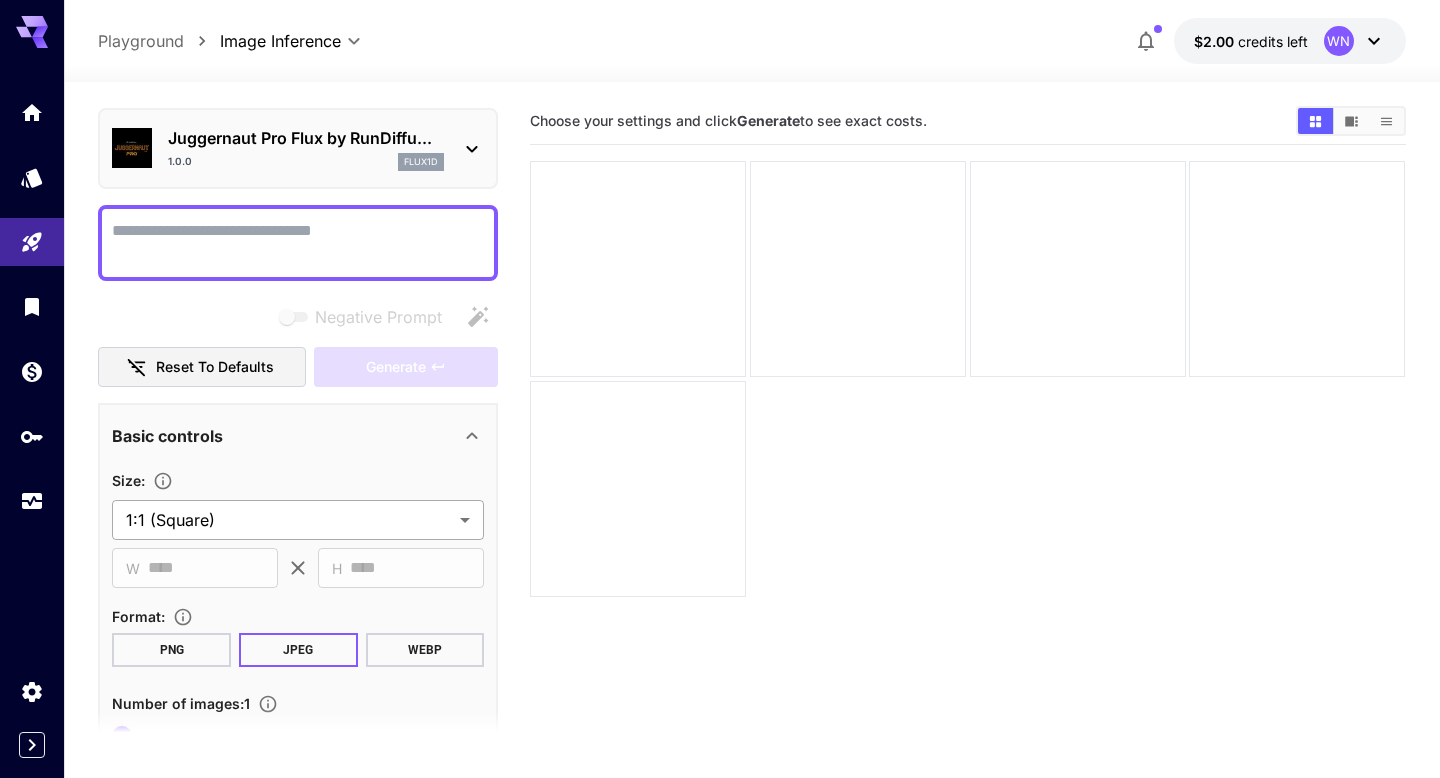 scroll, scrollTop: 83, scrollLeft: 0, axis: vertical 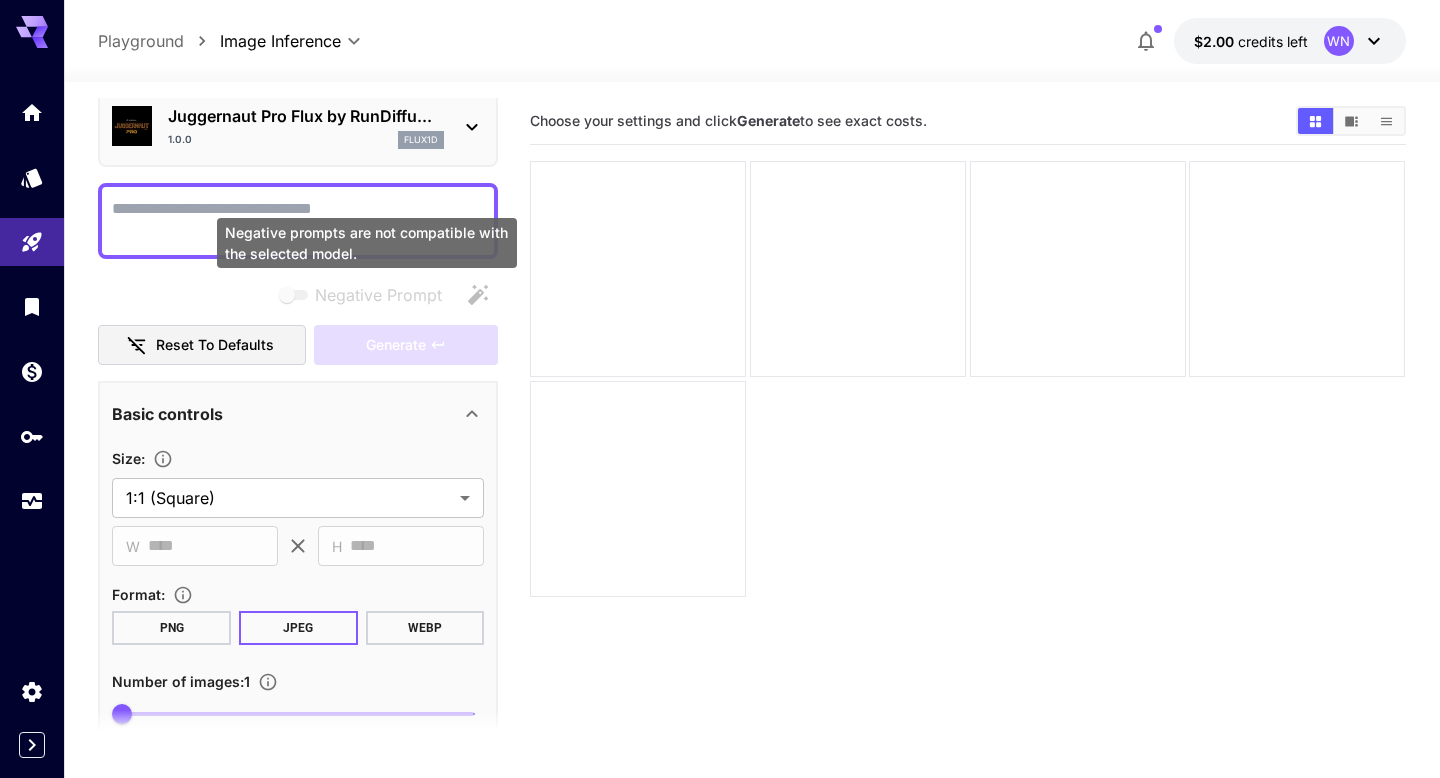 click on "Negative prompts are not compatible with the selected model." at bounding box center (367, 243) 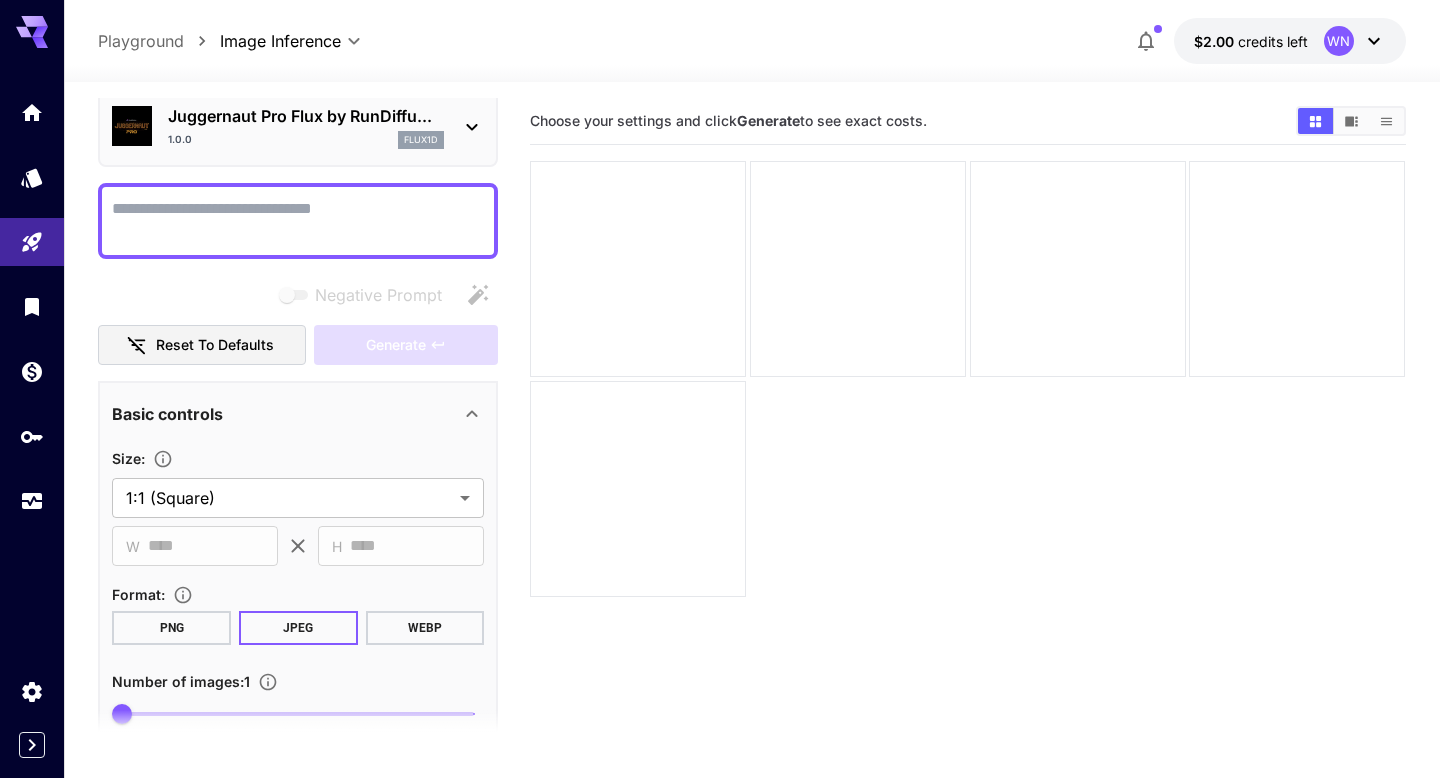 click on "Negative Prompt" at bounding box center [298, 221] 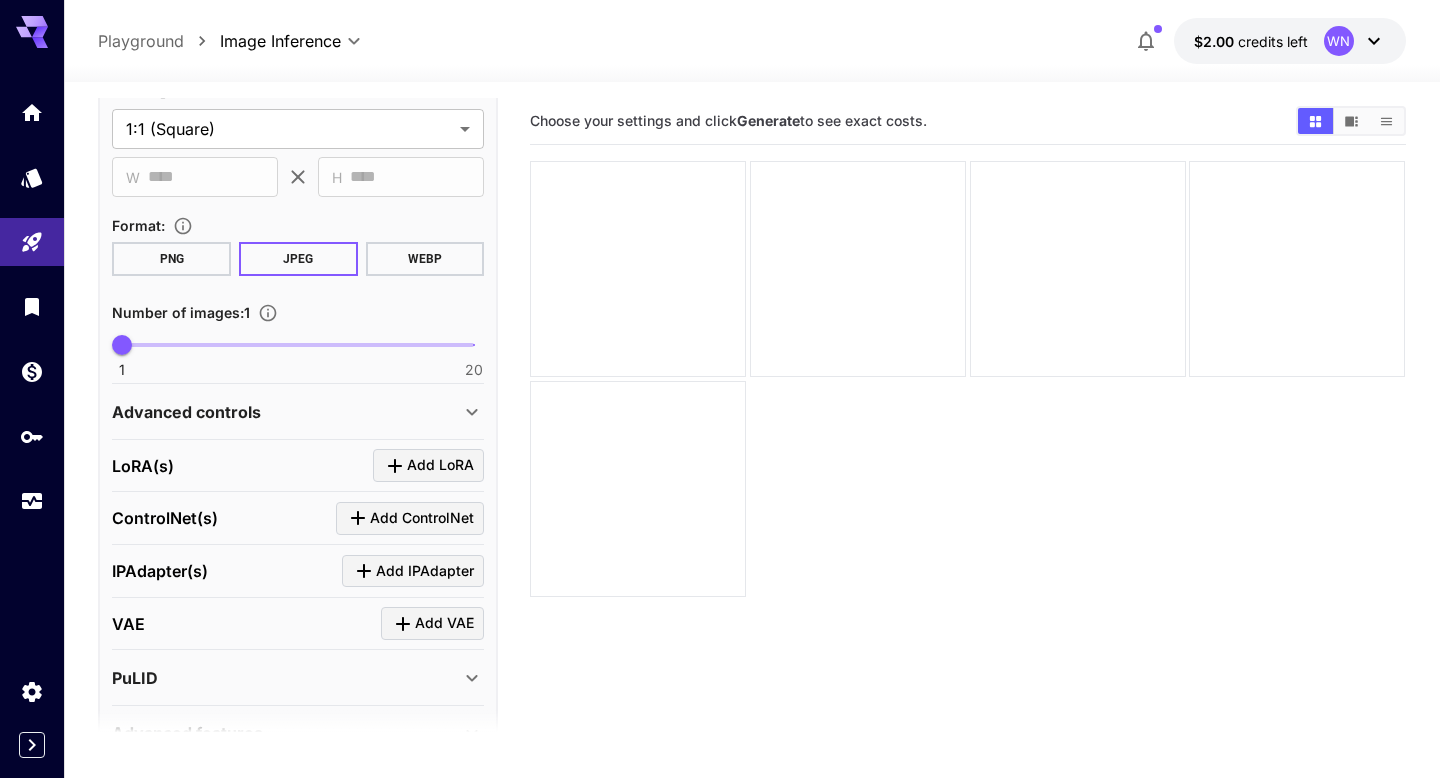 scroll, scrollTop: 727, scrollLeft: 0, axis: vertical 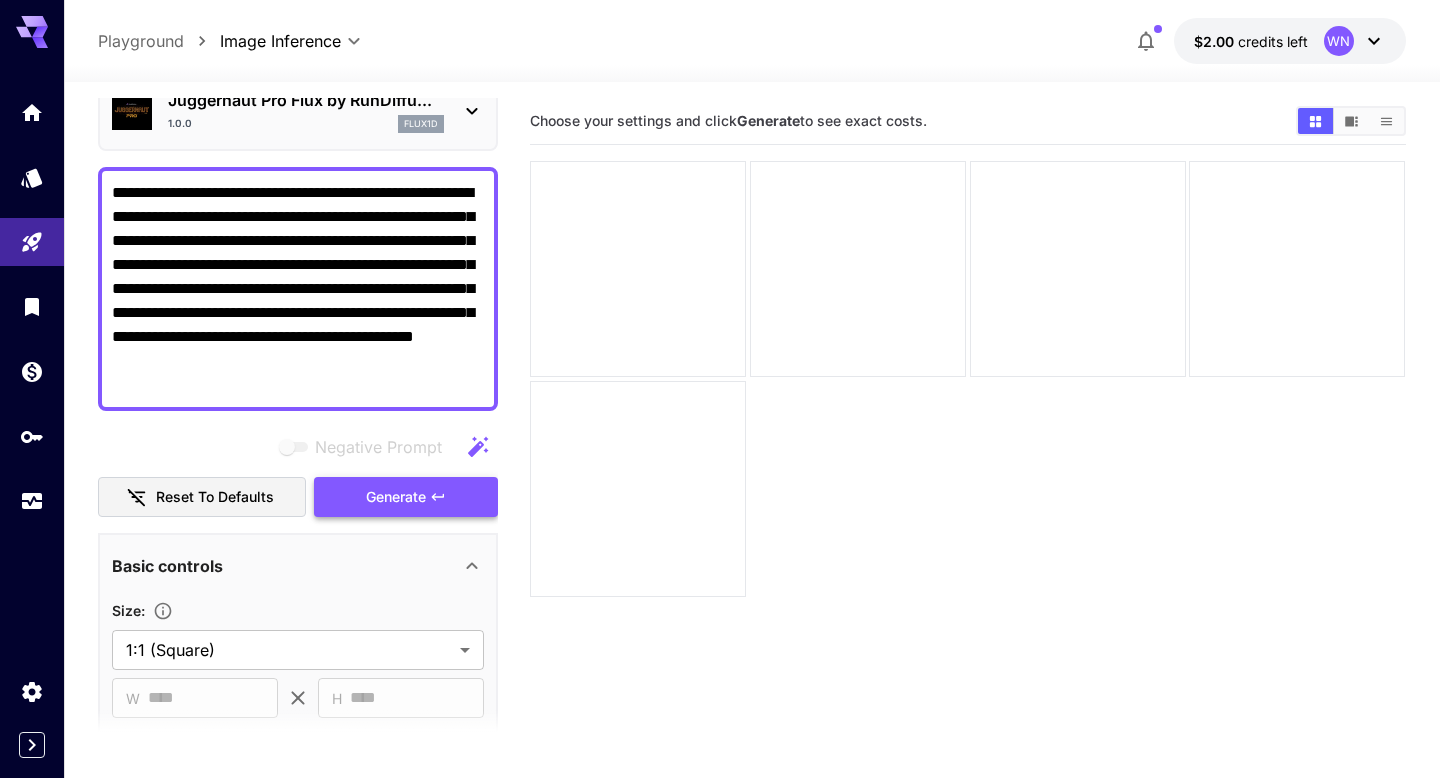 click on "Generate" at bounding box center (396, 497) 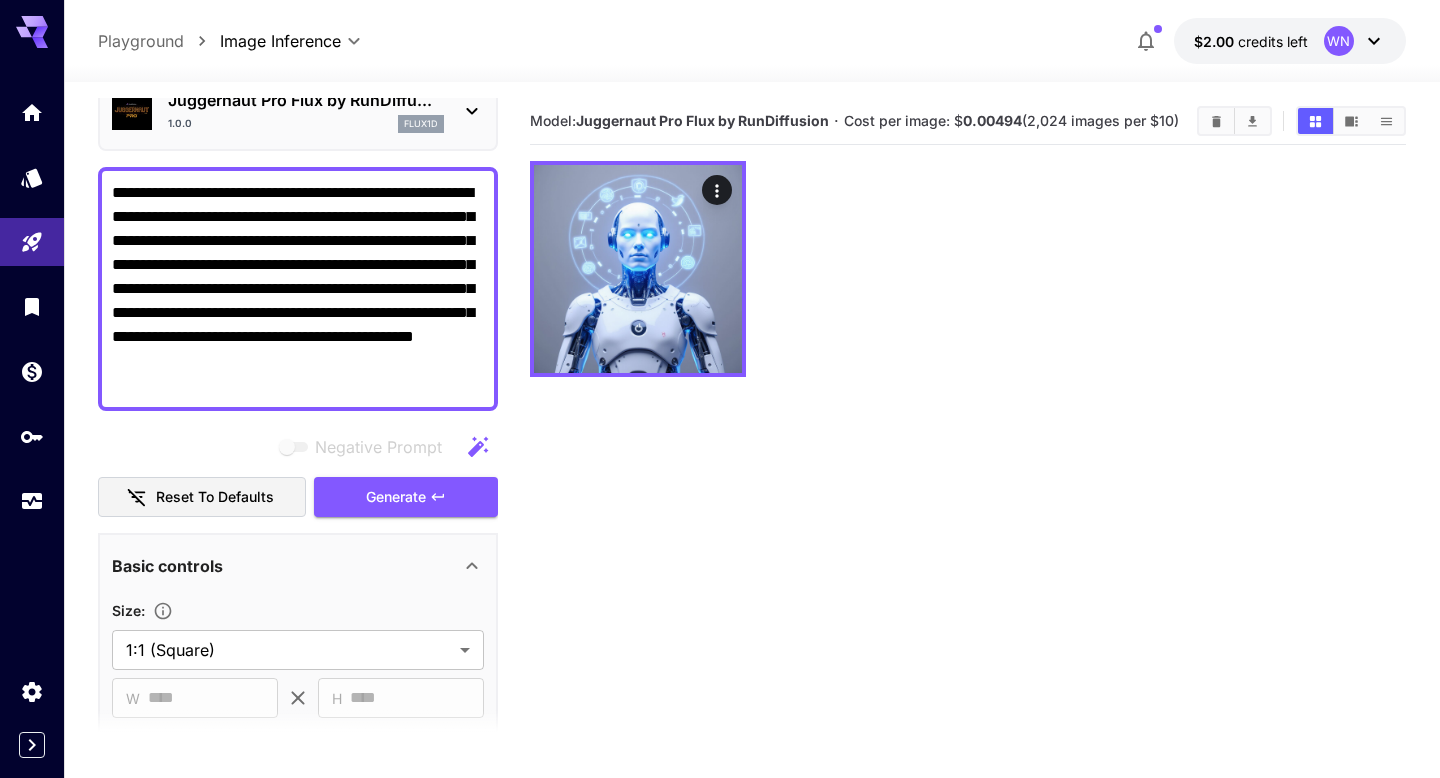 click on "**********" at bounding box center [298, 289] 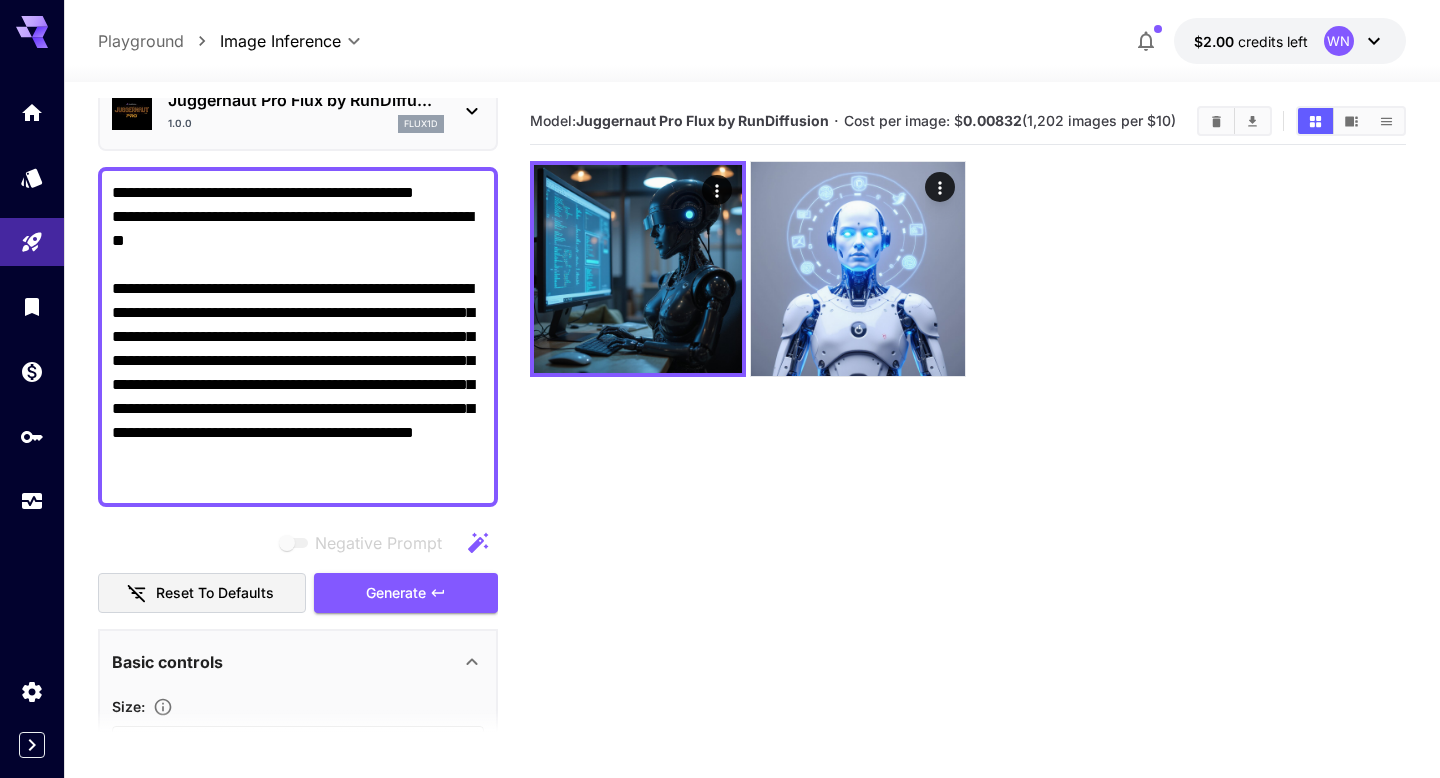 click on "**********" at bounding box center [298, 337] 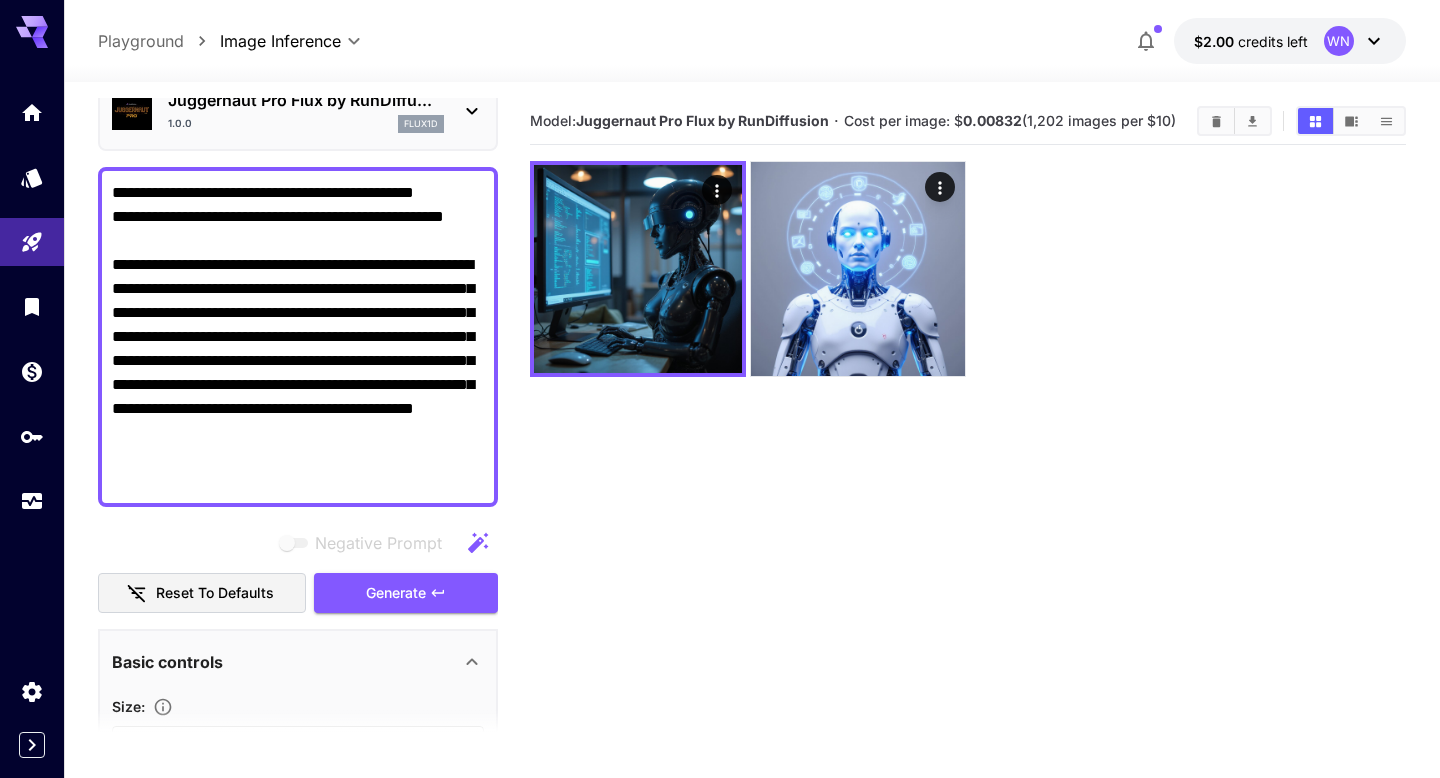 click on "**********" at bounding box center [298, 337] 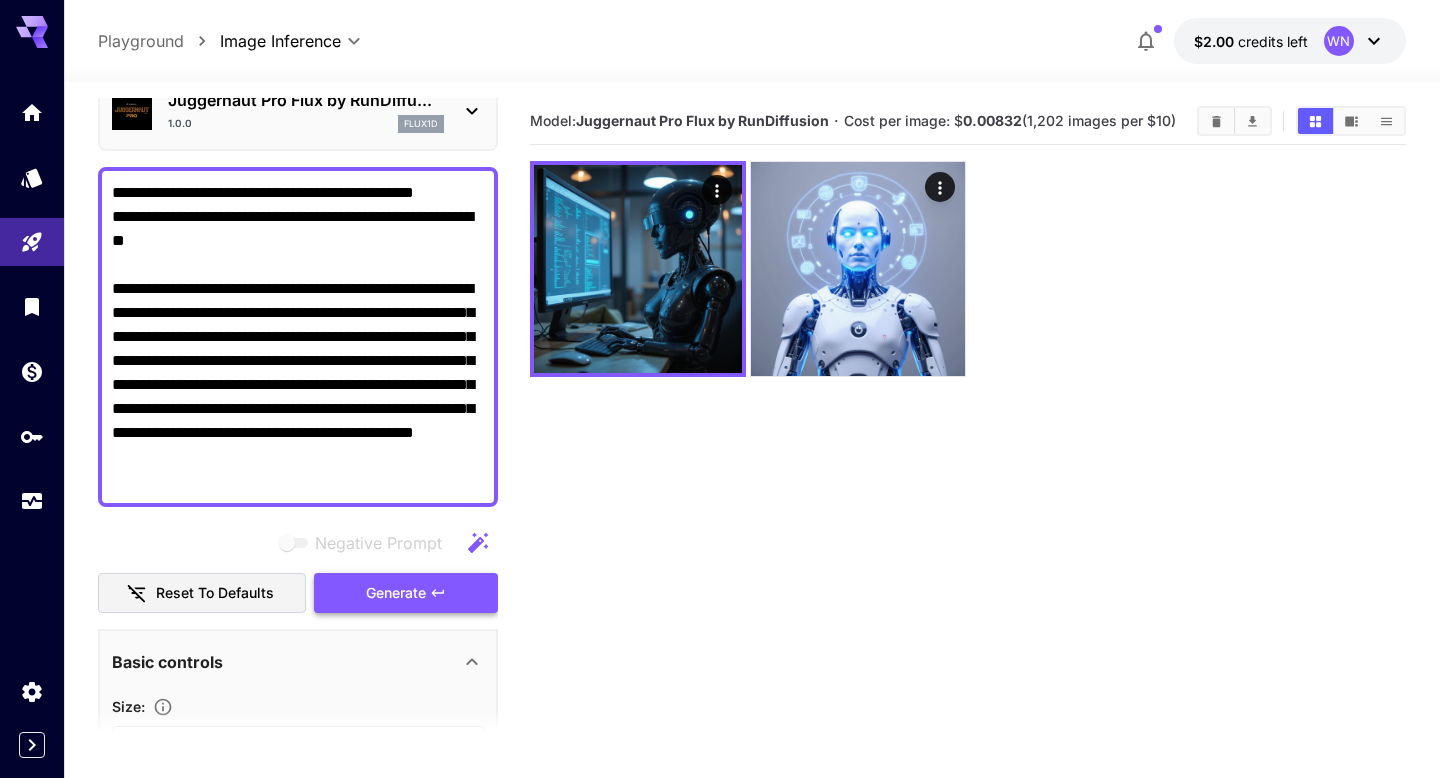 click on "Generate" at bounding box center (406, 593) 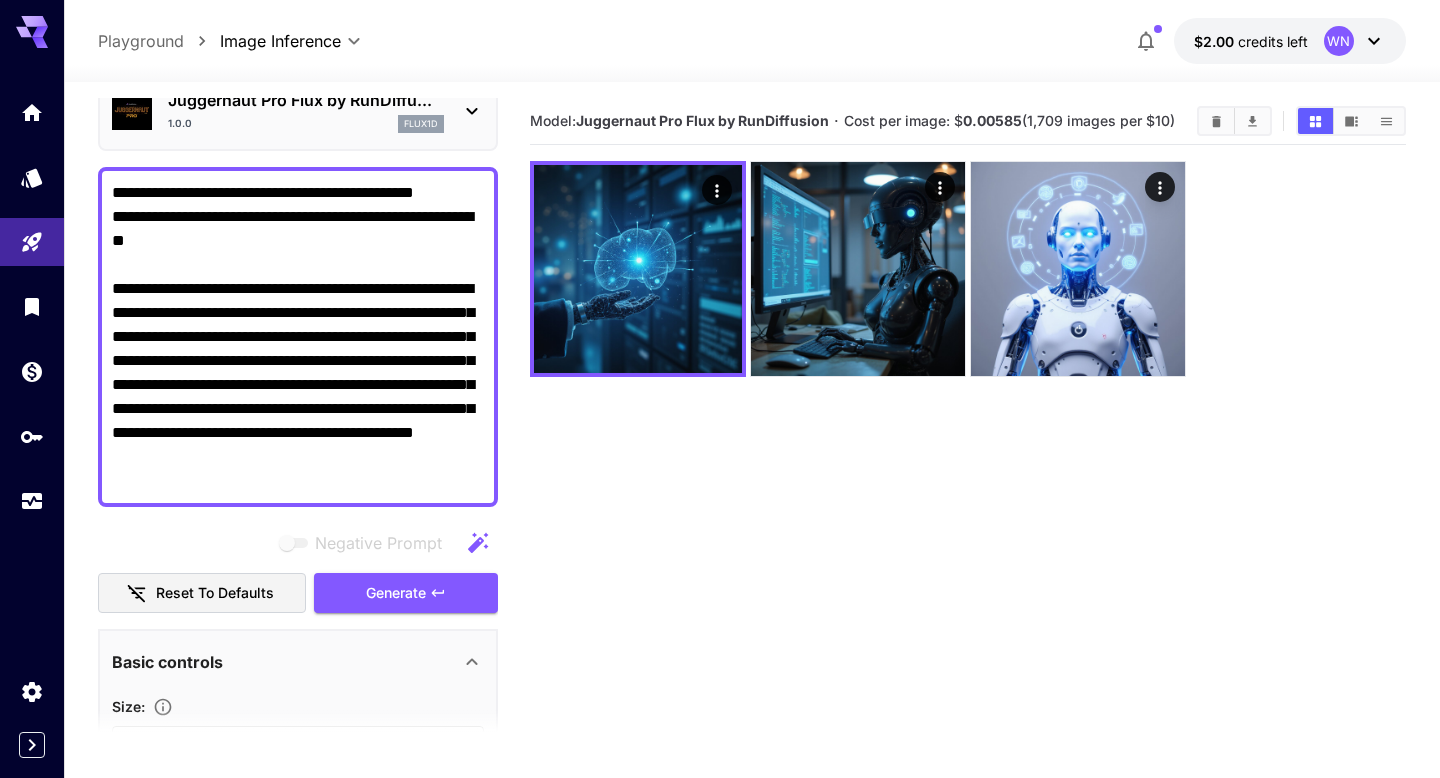 click on "**********" at bounding box center (298, 337) 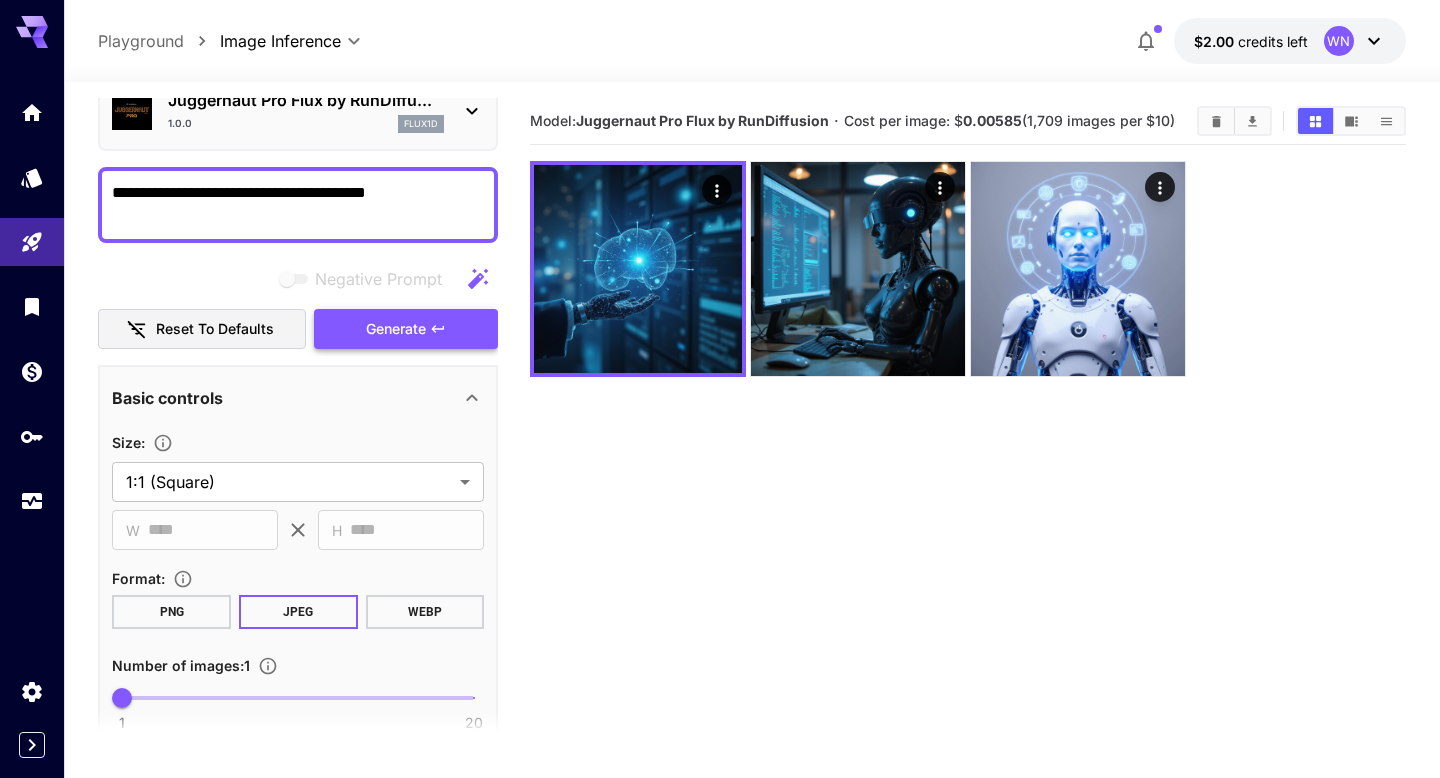 click on "Generate" at bounding box center (396, 329) 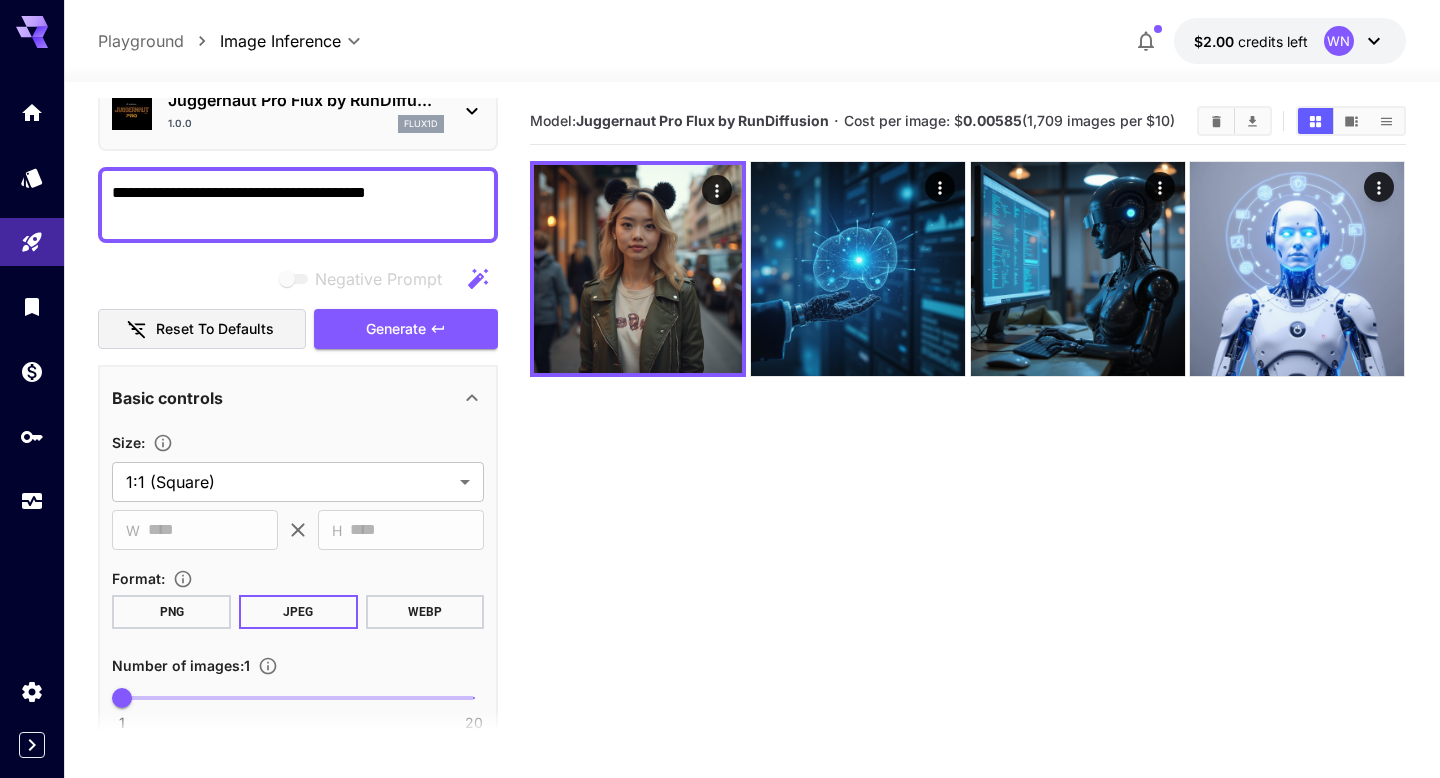 click on "Model:  Juggernaut Pro Flux by RunDiffusion · Cost per image: $ 0.00585  (1,709 images per $10)" at bounding box center (967, 487) 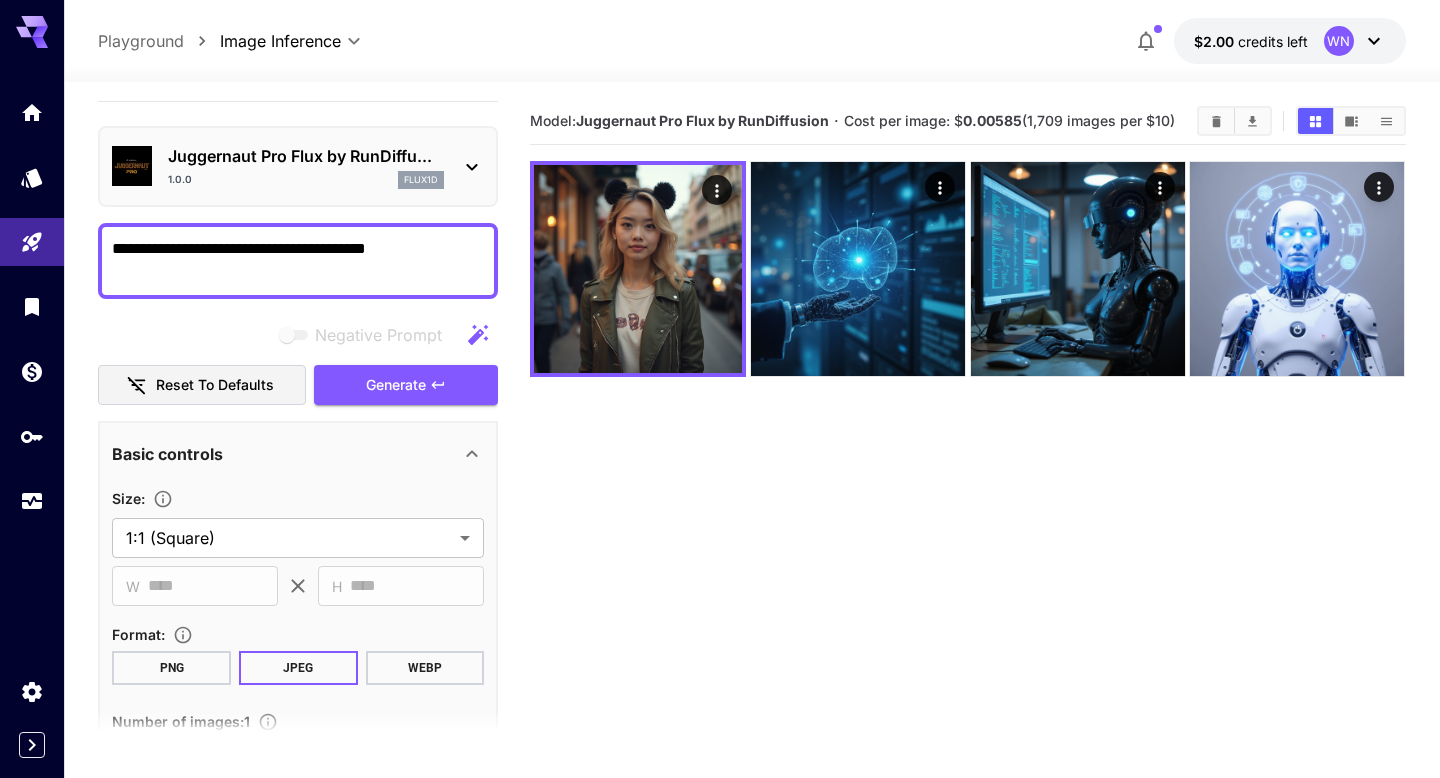 scroll, scrollTop: 0, scrollLeft: 0, axis: both 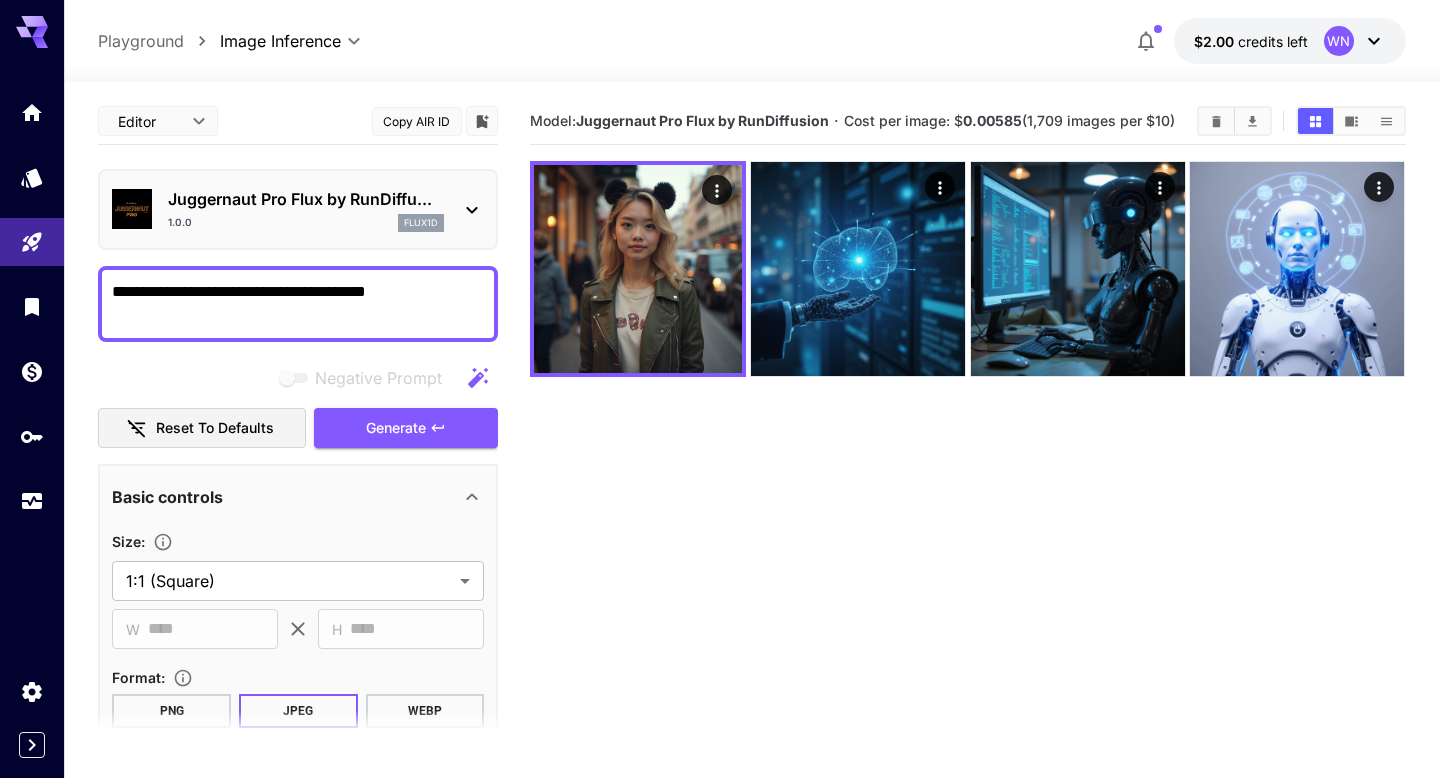 click on "Reset to defaults" at bounding box center [202, 428] 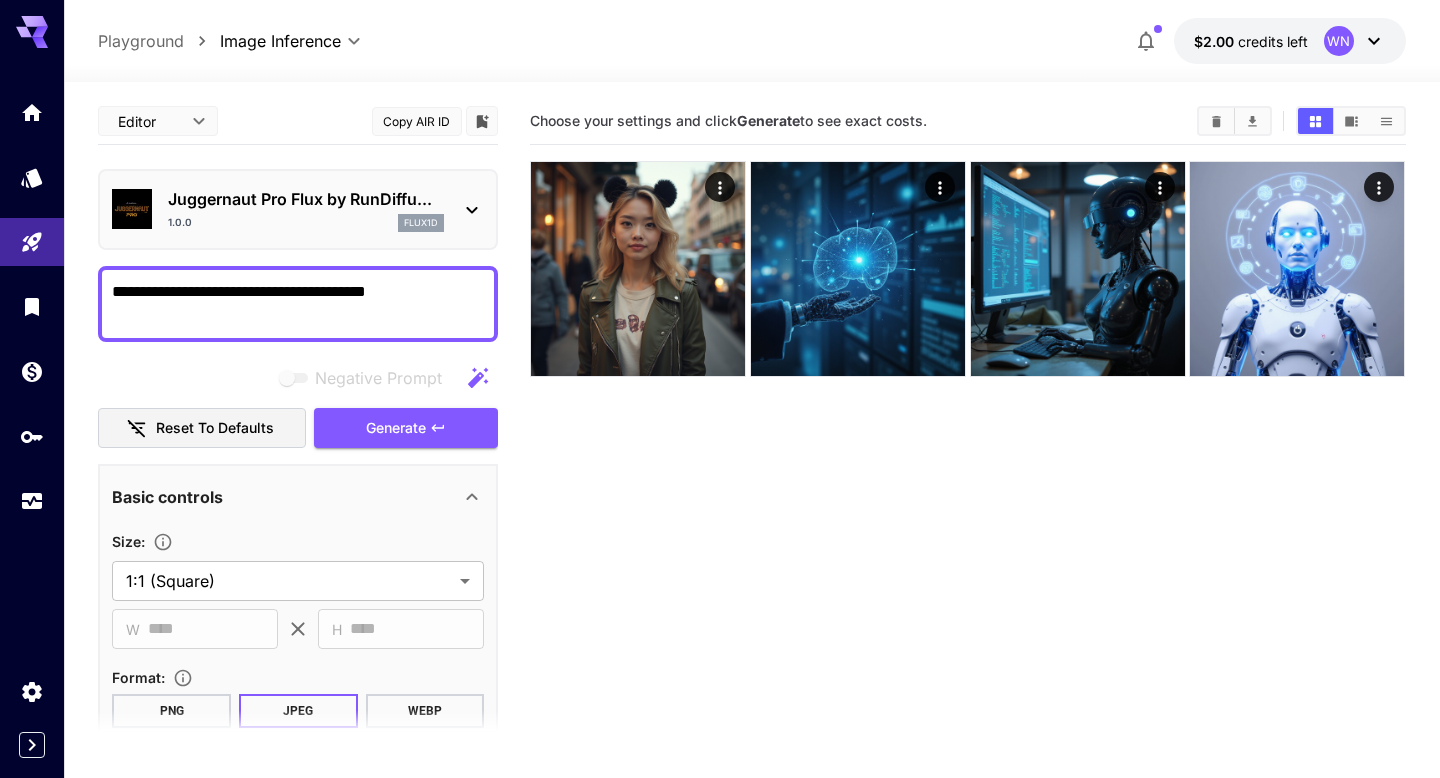 click on "**********" at bounding box center (298, 304) 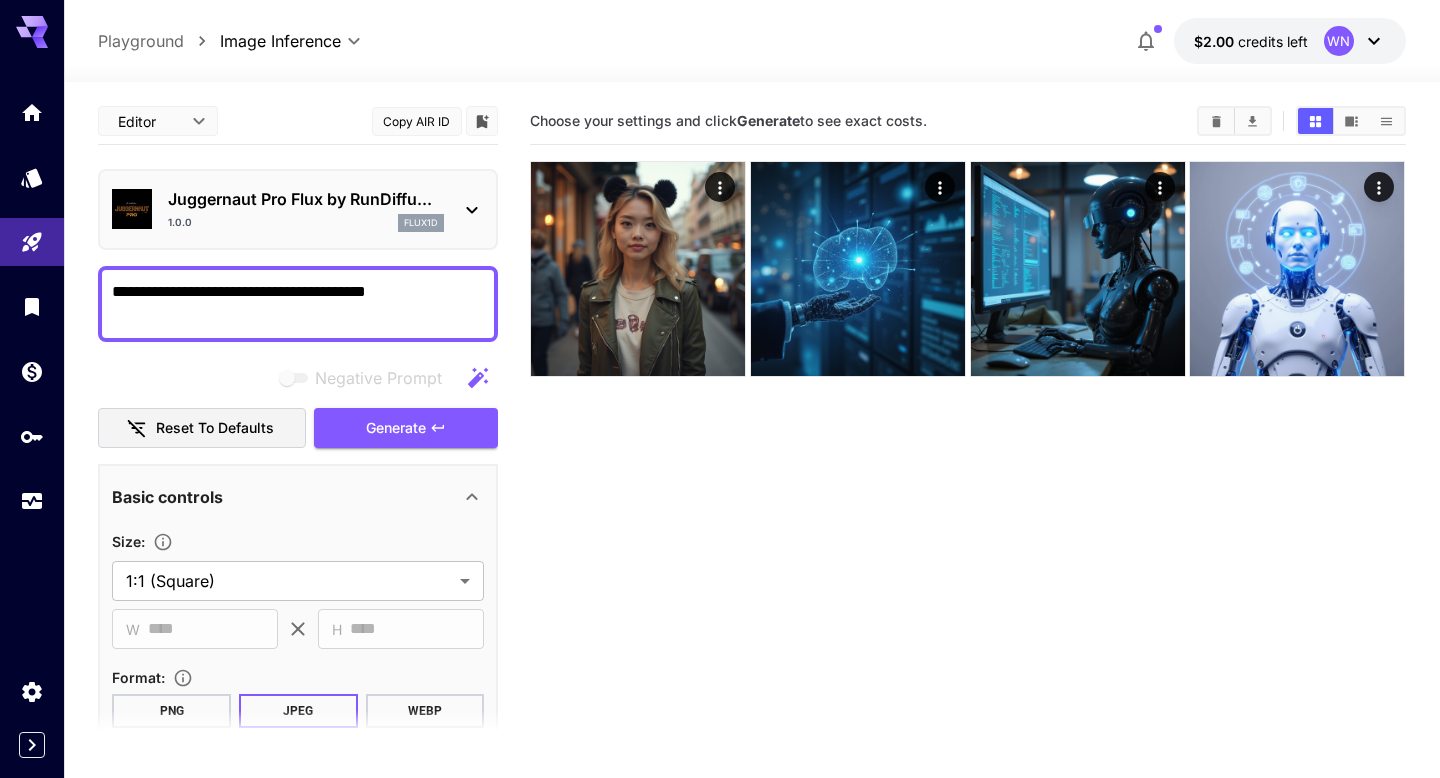 drag, startPoint x: 313, startPoint y: 296, endPoint x: 112, endPoint y: 293, distance: 201.02238 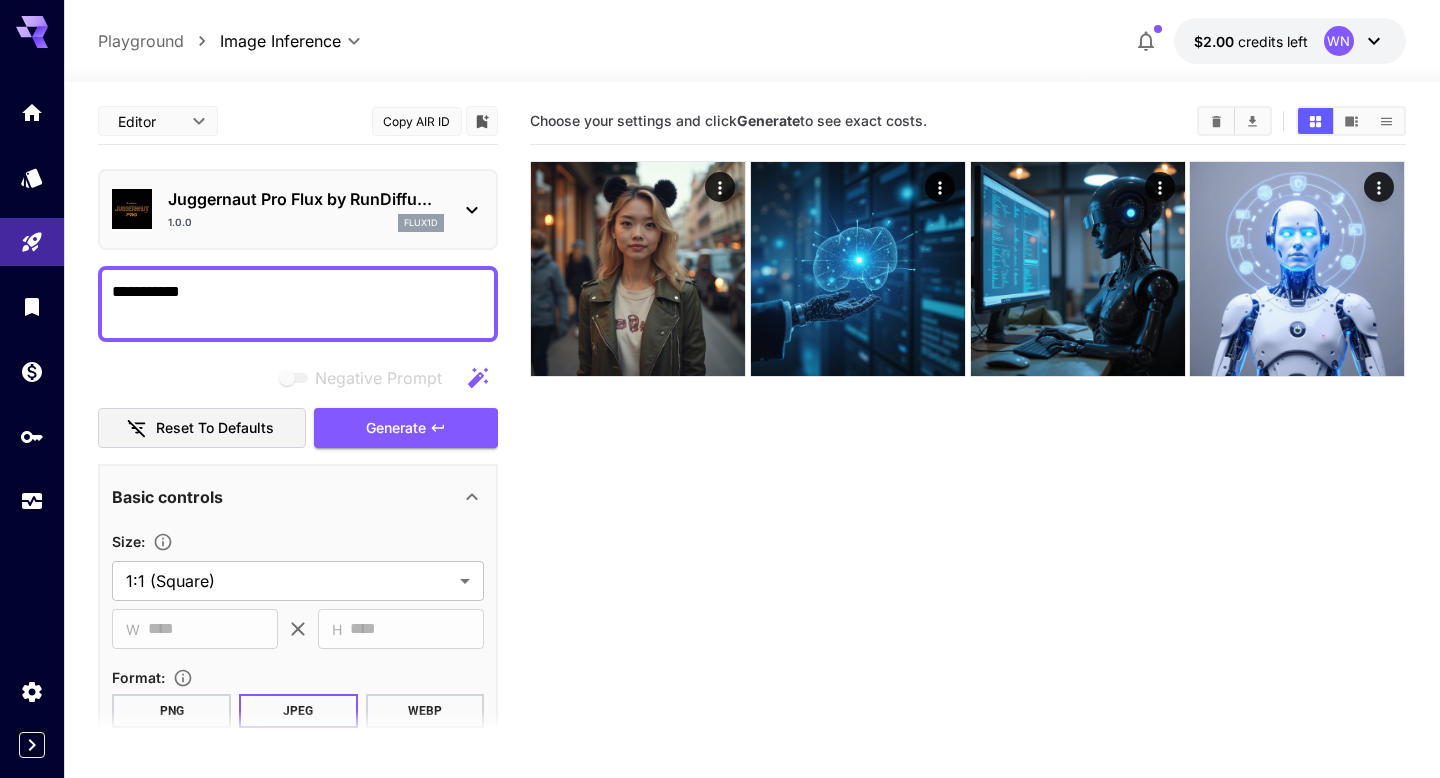 click on "**********" at bounding box center [298, 304] 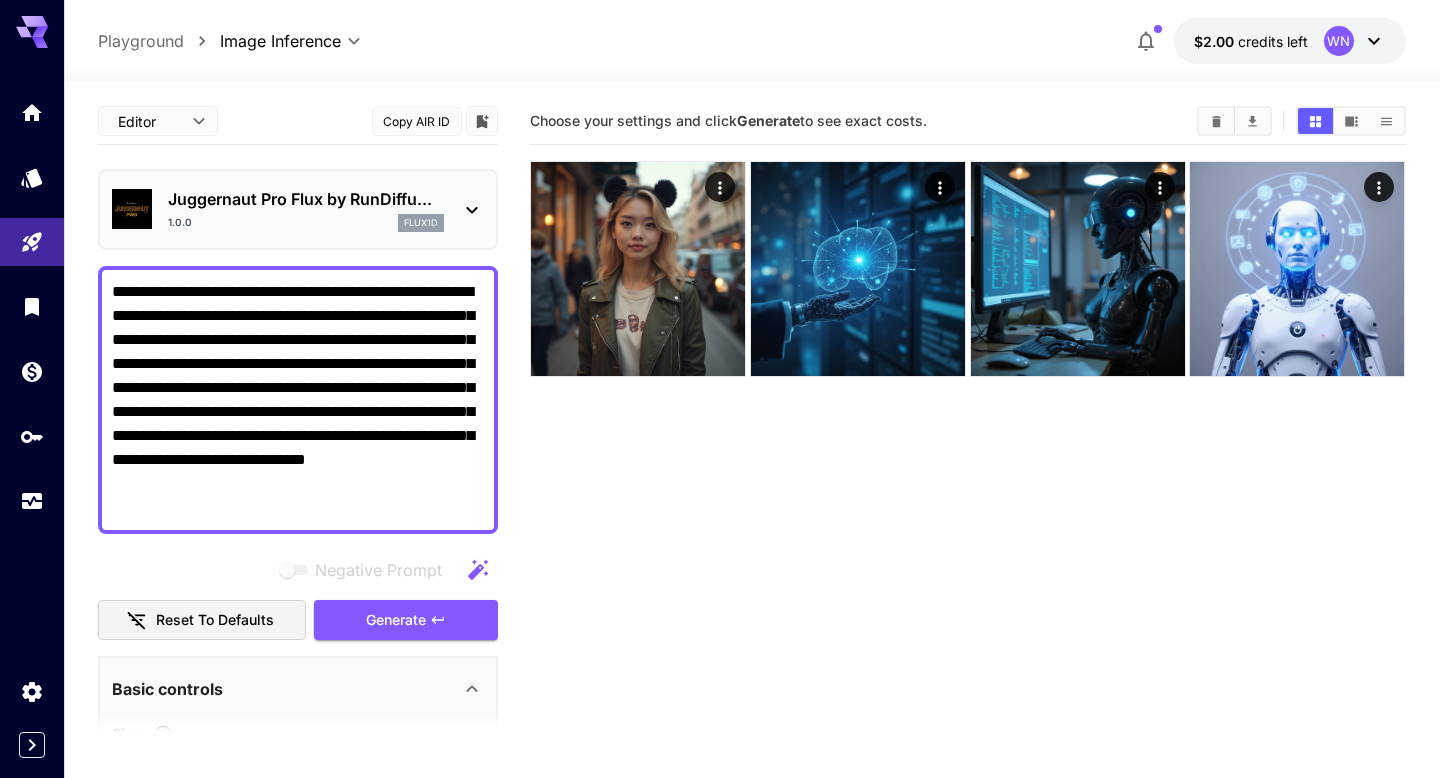 click on "**********" at bounding box center (298, 400) 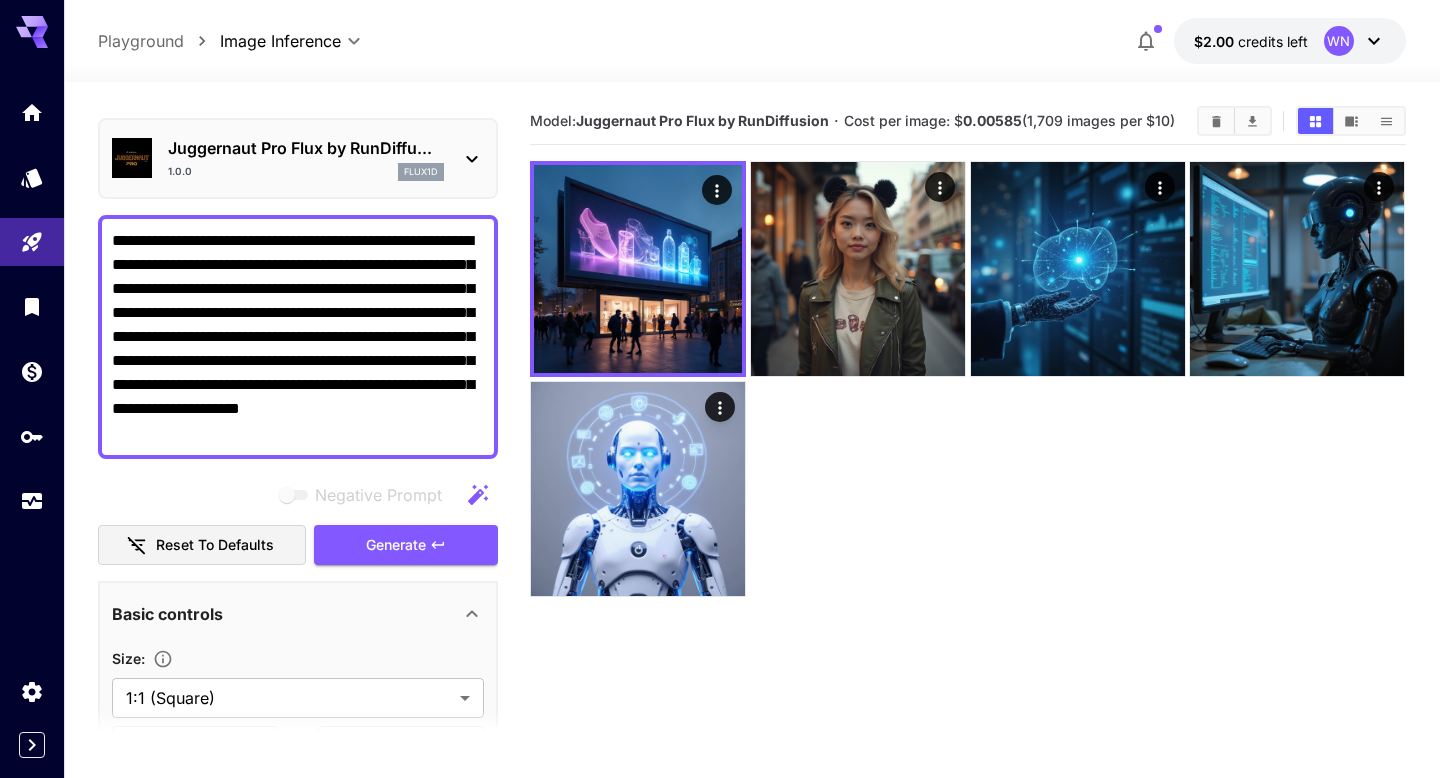 scroll, scrollTop: 96, scrollLeft: 0, axis: vertical 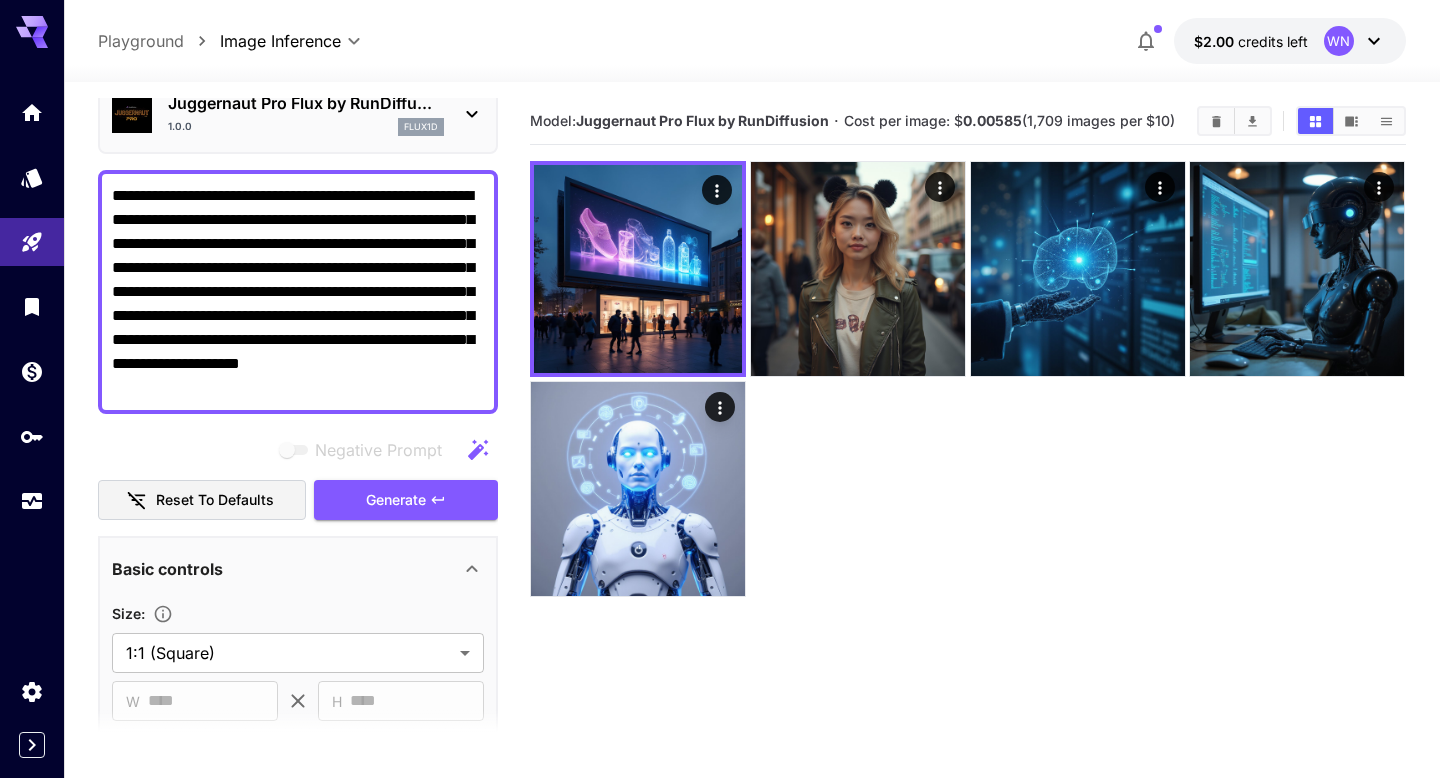 type on "**********" 